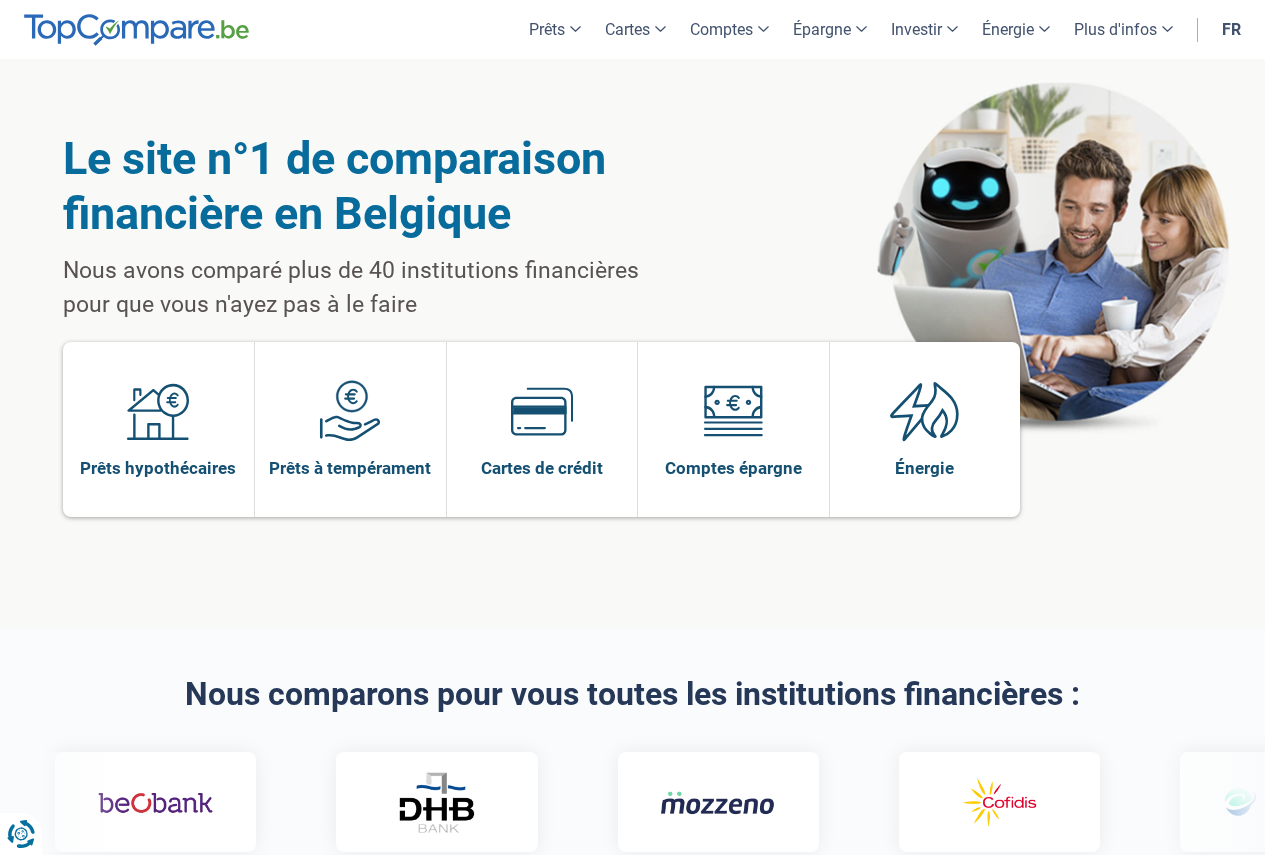 scroll, scrollTop: 0, scrollLeft: 0, axis: both 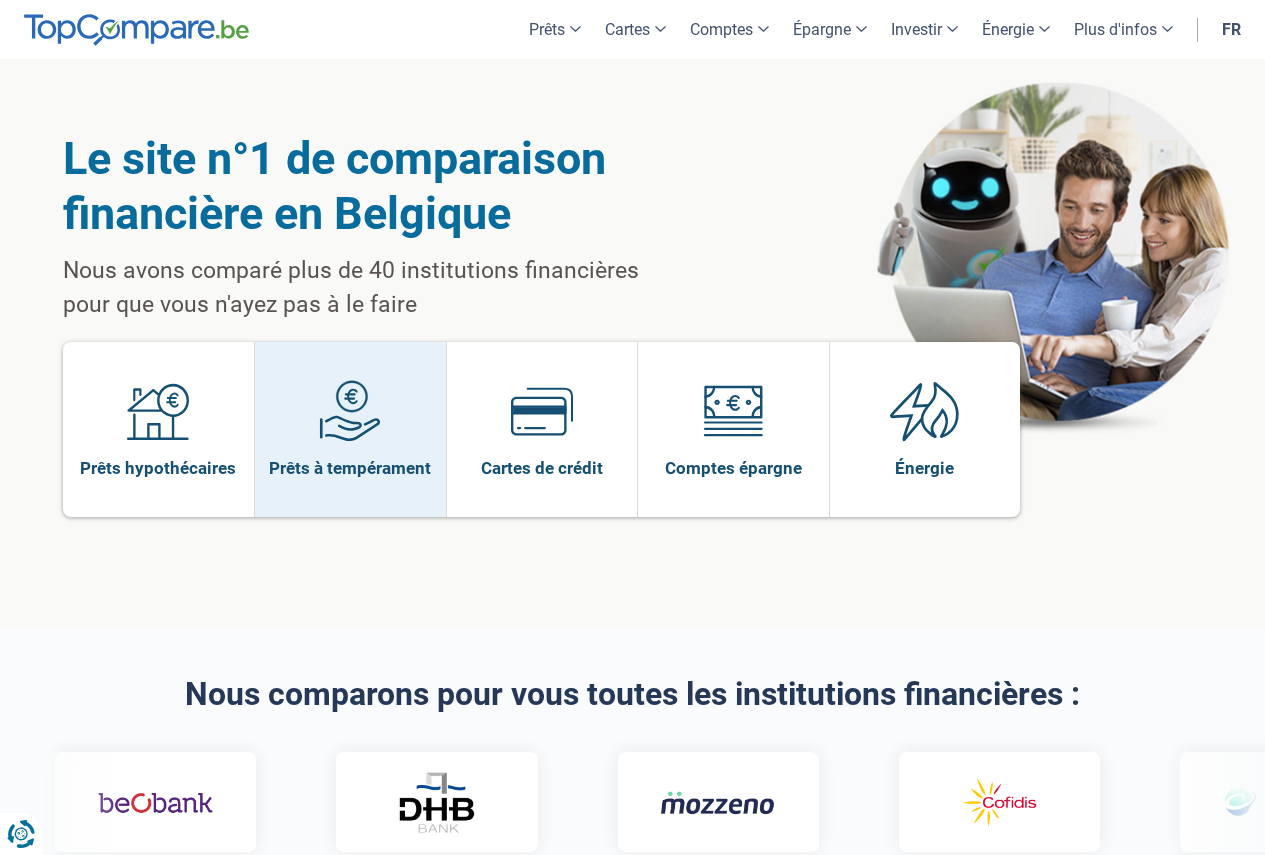 click on "Prêts à tempérament" at bounding box center [350, 468] 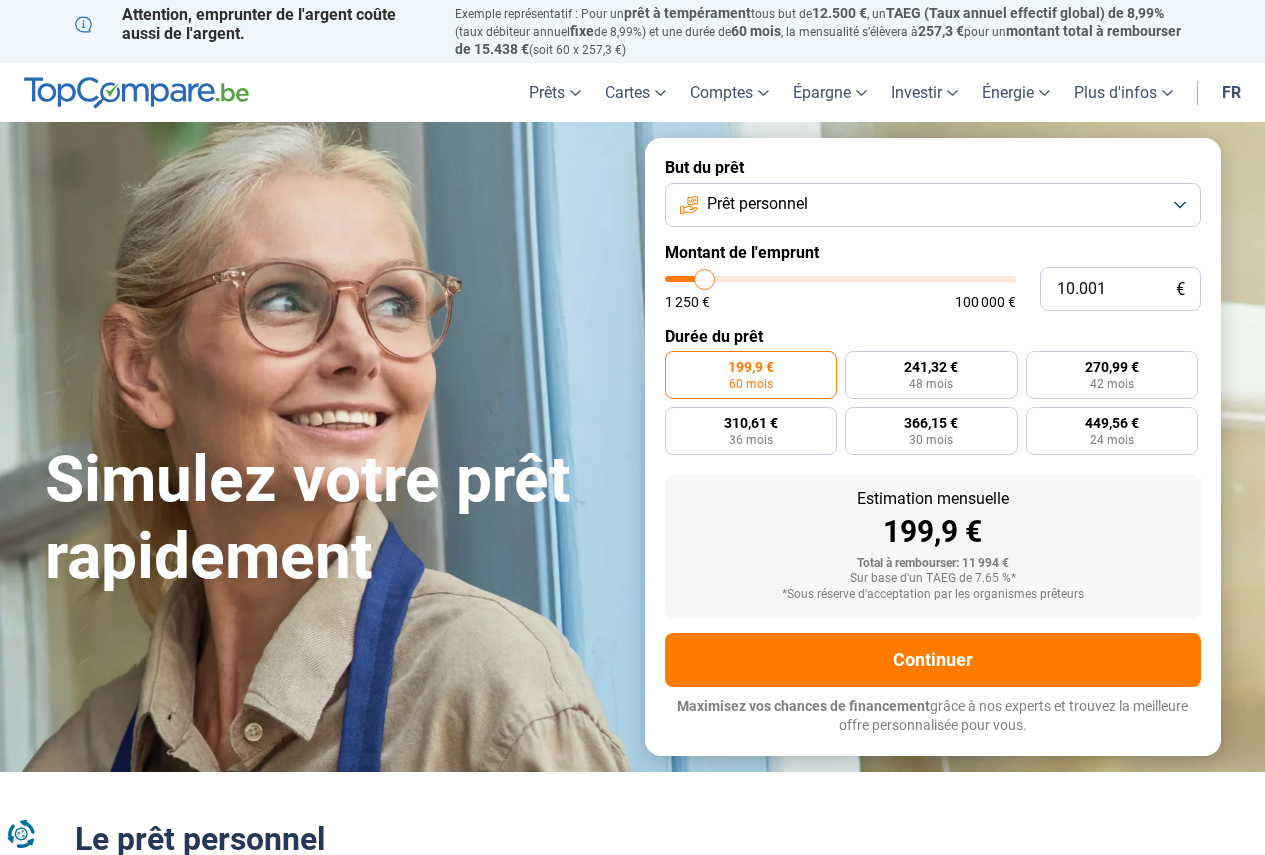scroll, scrollTop: 0, scrollLeft: 0, axis: both 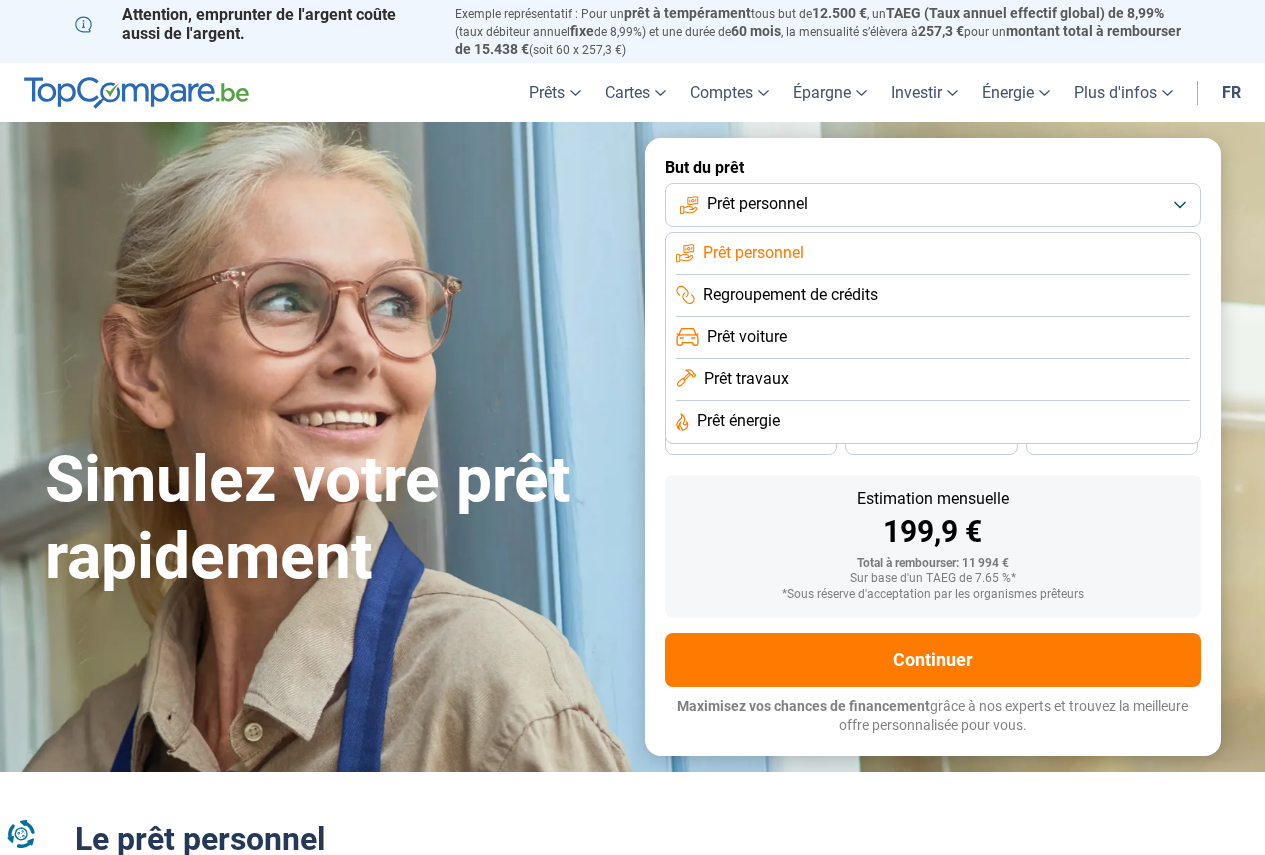 click on "Prêt voiture" at bounding box center (747, 337) 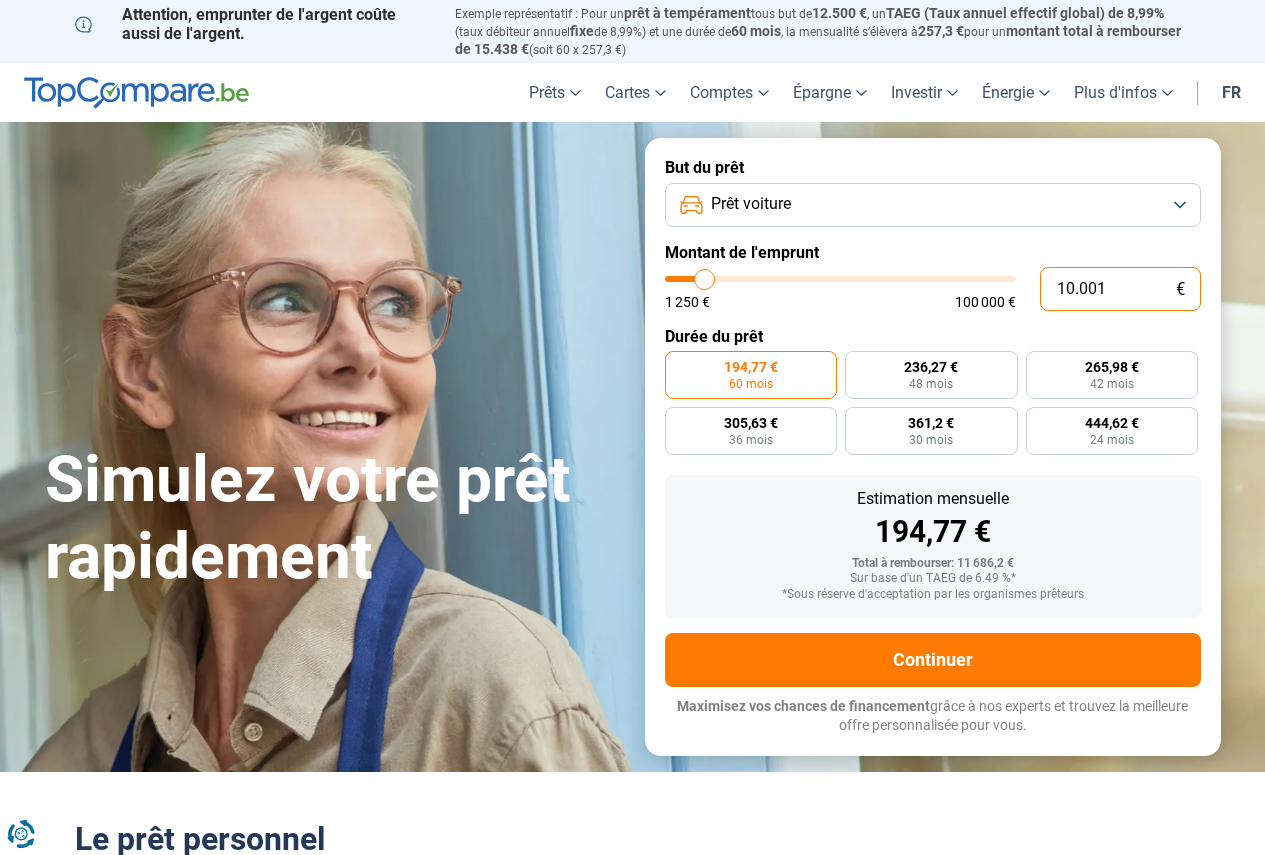 drag, startPoint x: 1139, startPoint y: 279, endPoint x: 979, endPoint y: 261, distance: 161.00932 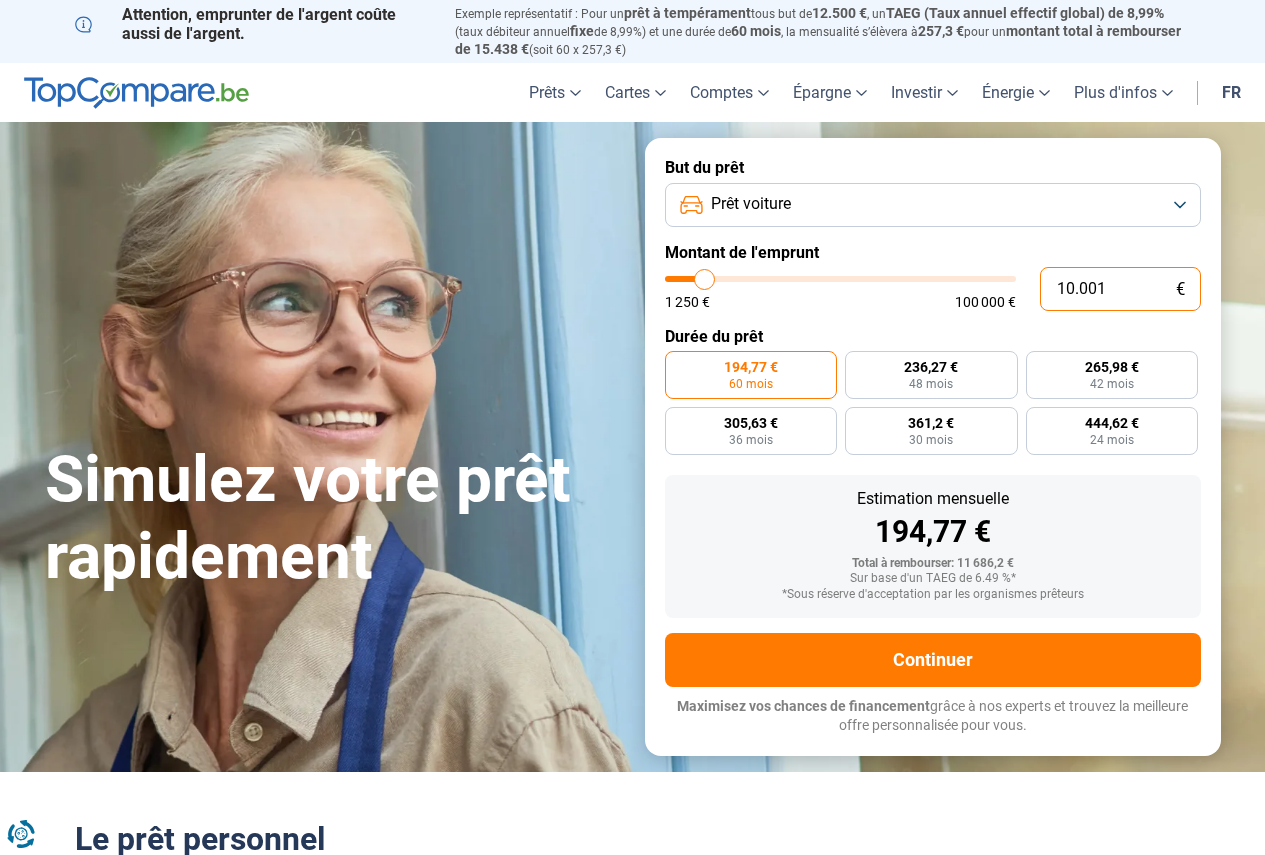 type on "1" 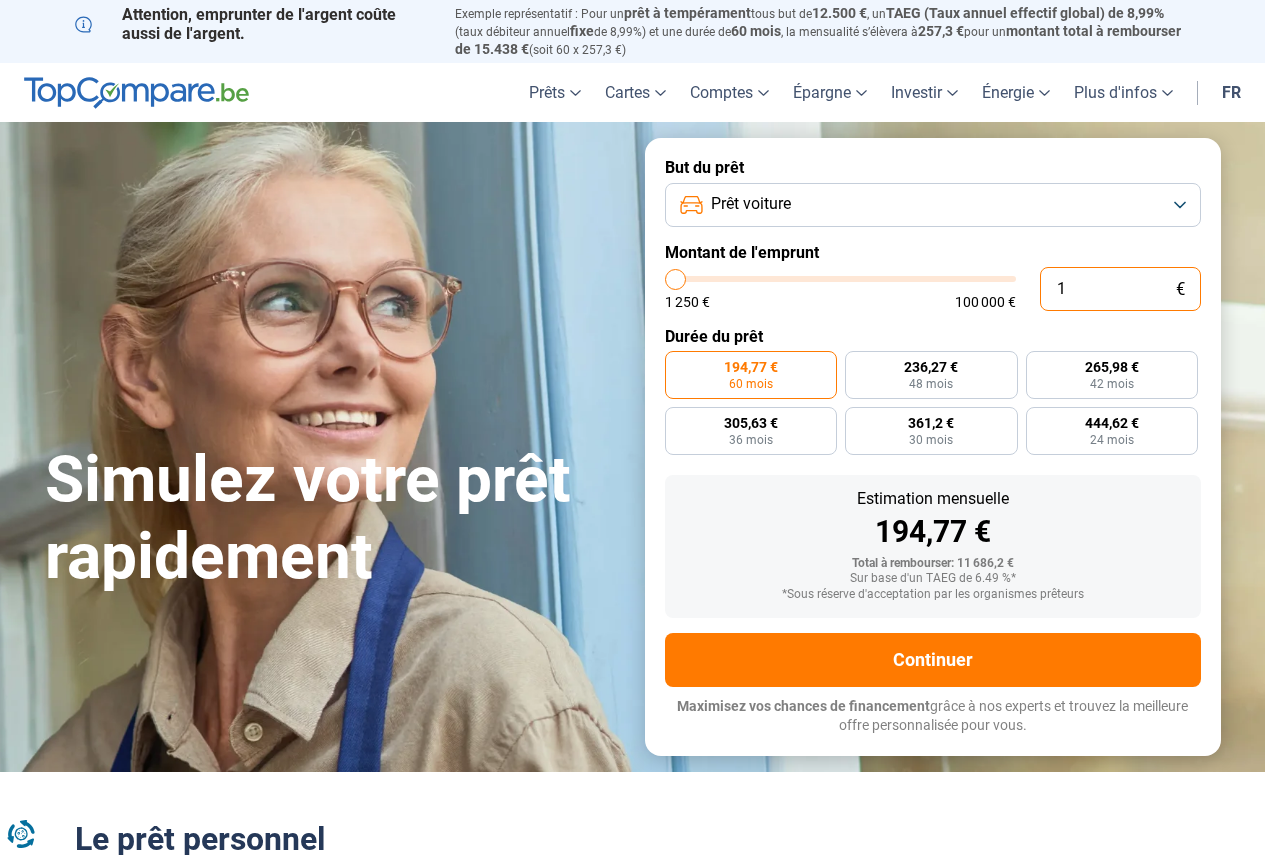 type on "15" 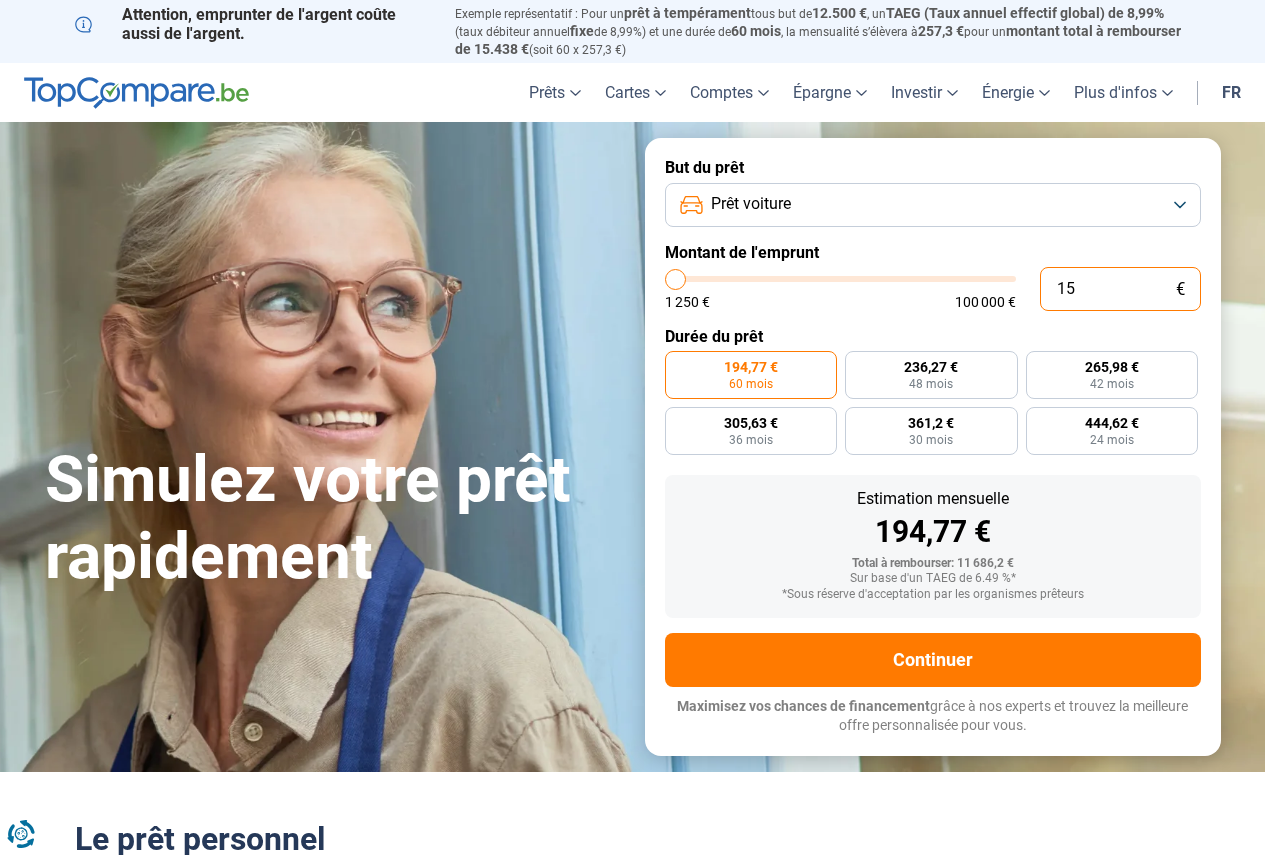 type on "150" 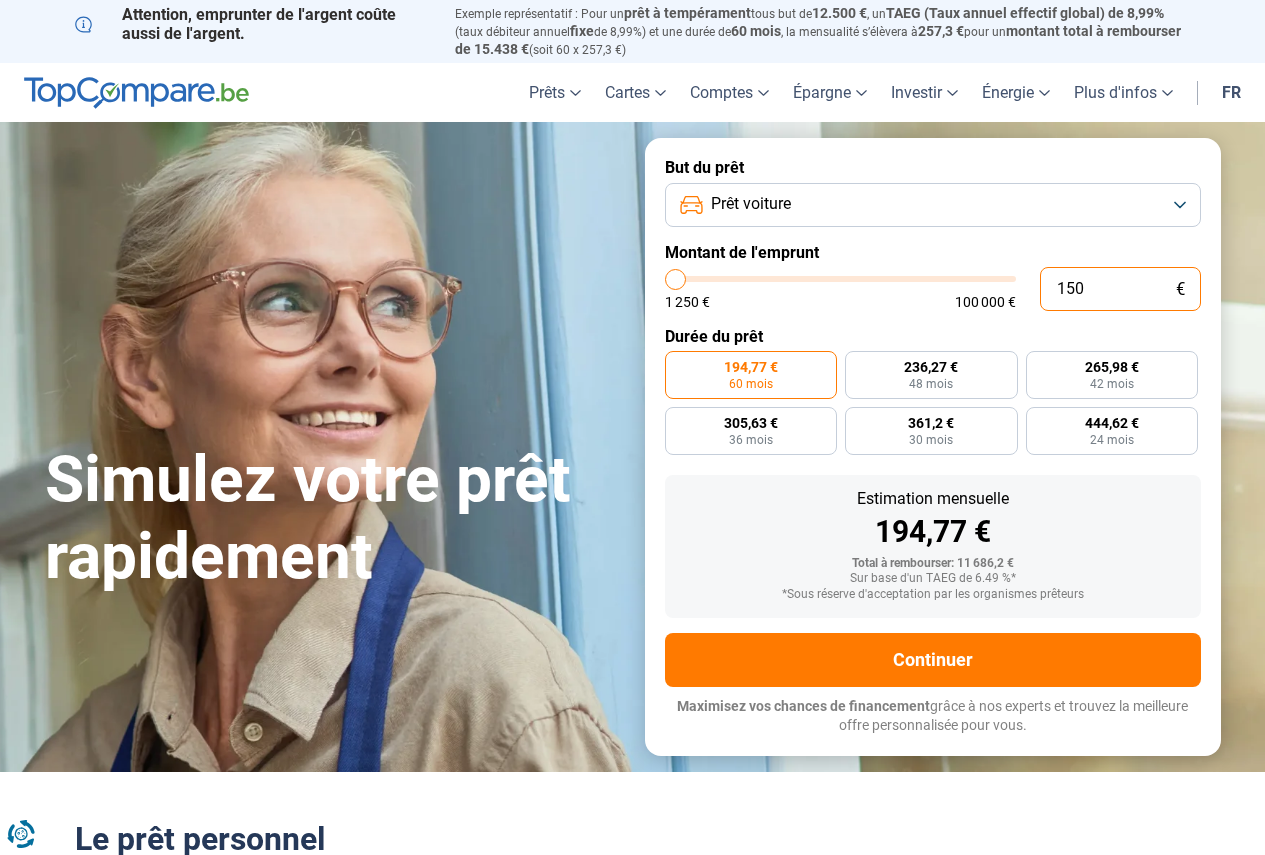 type on "1.500" 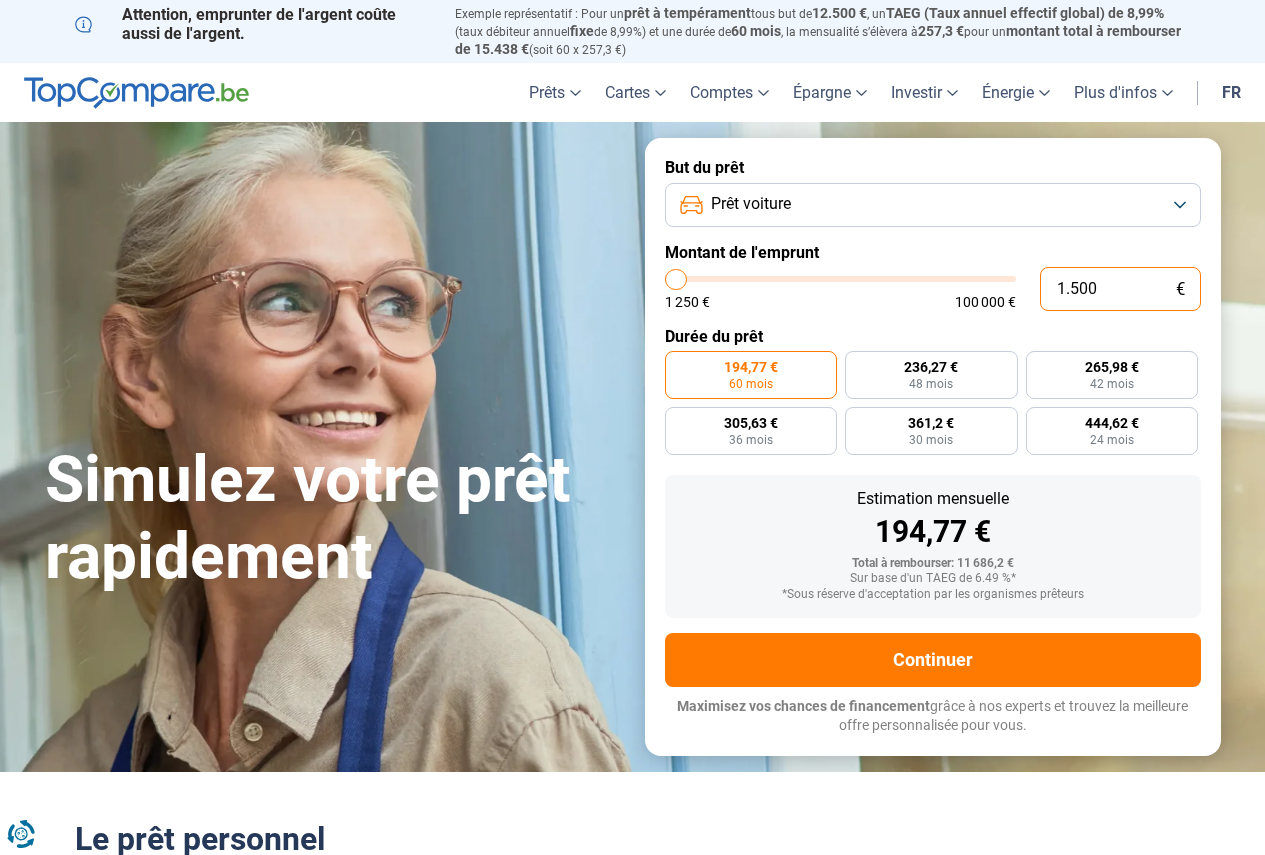 type on "15.000" 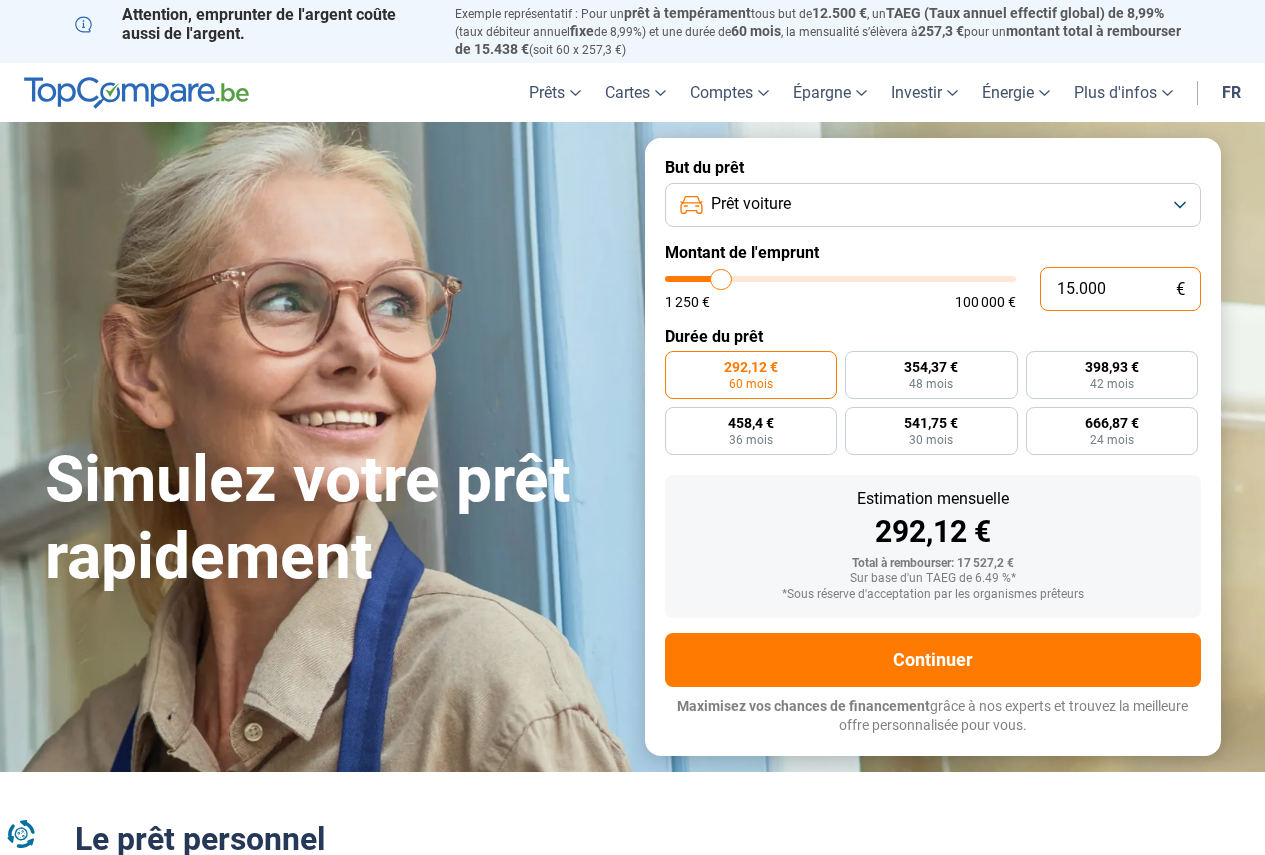 type on "1.500" 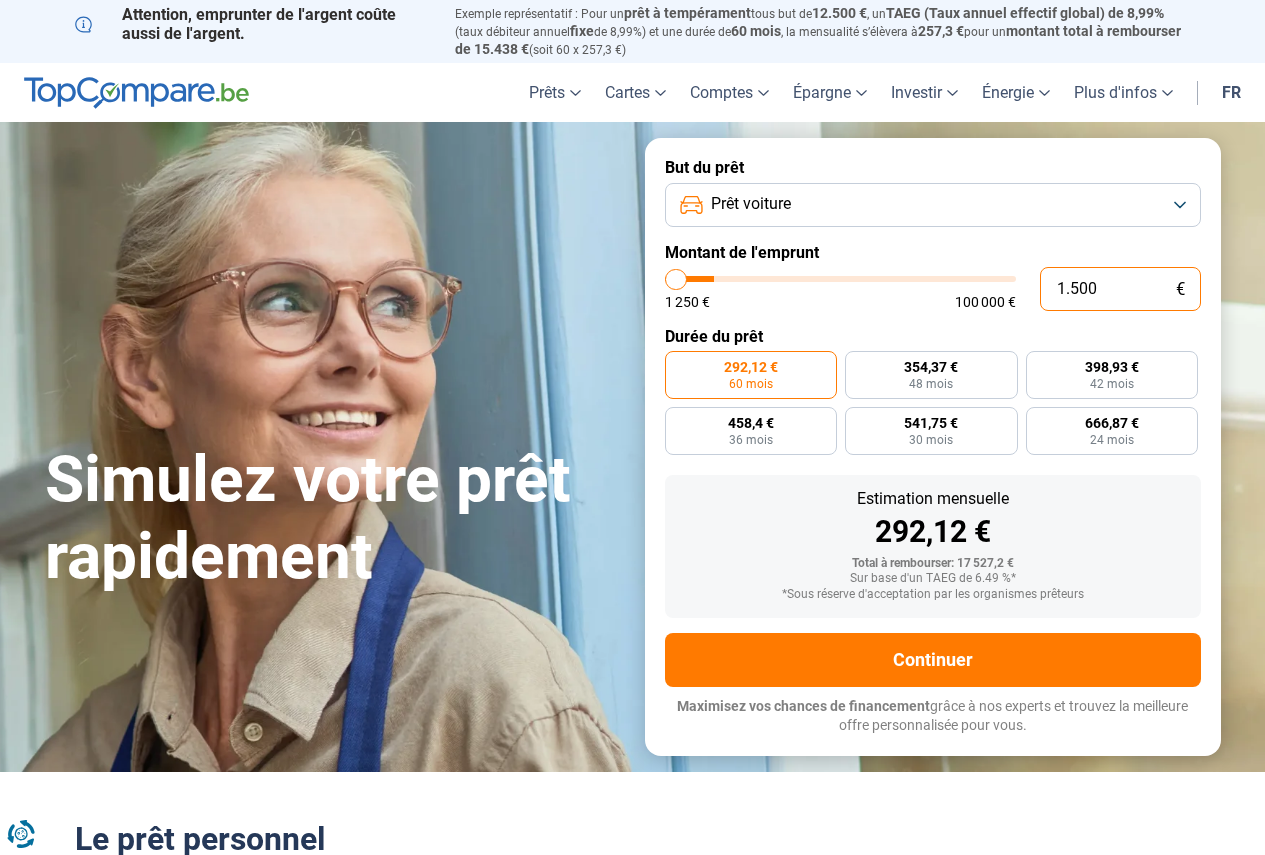 type on "150" 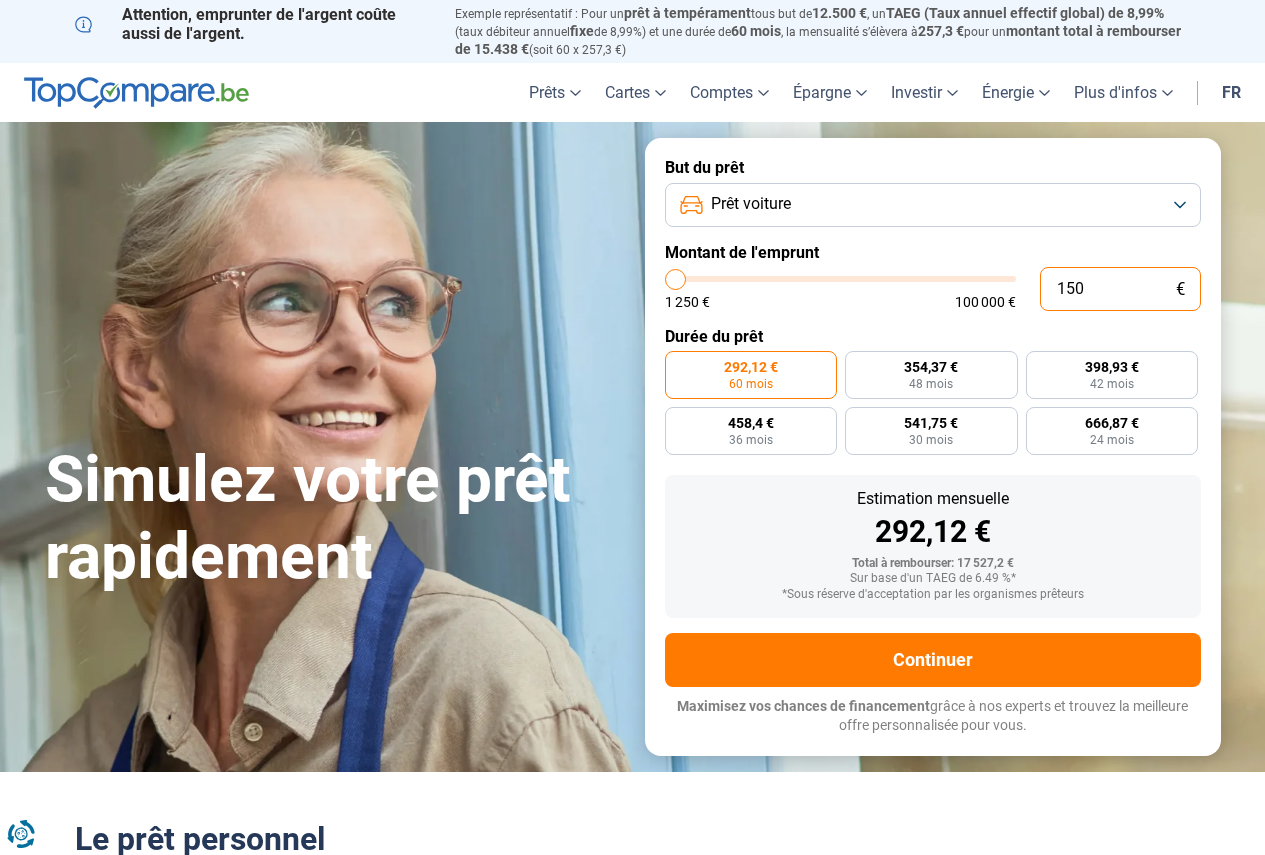 type on "15" 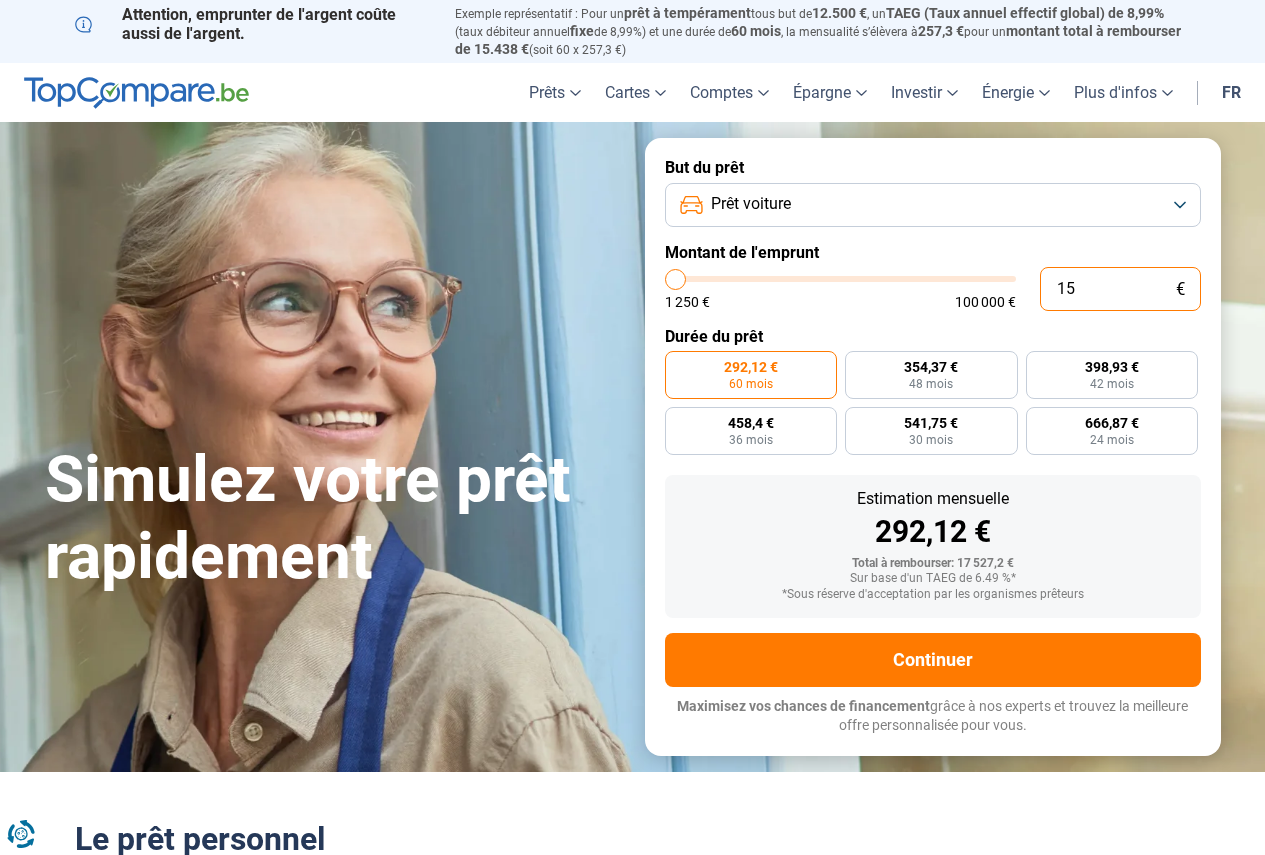 type on "156" 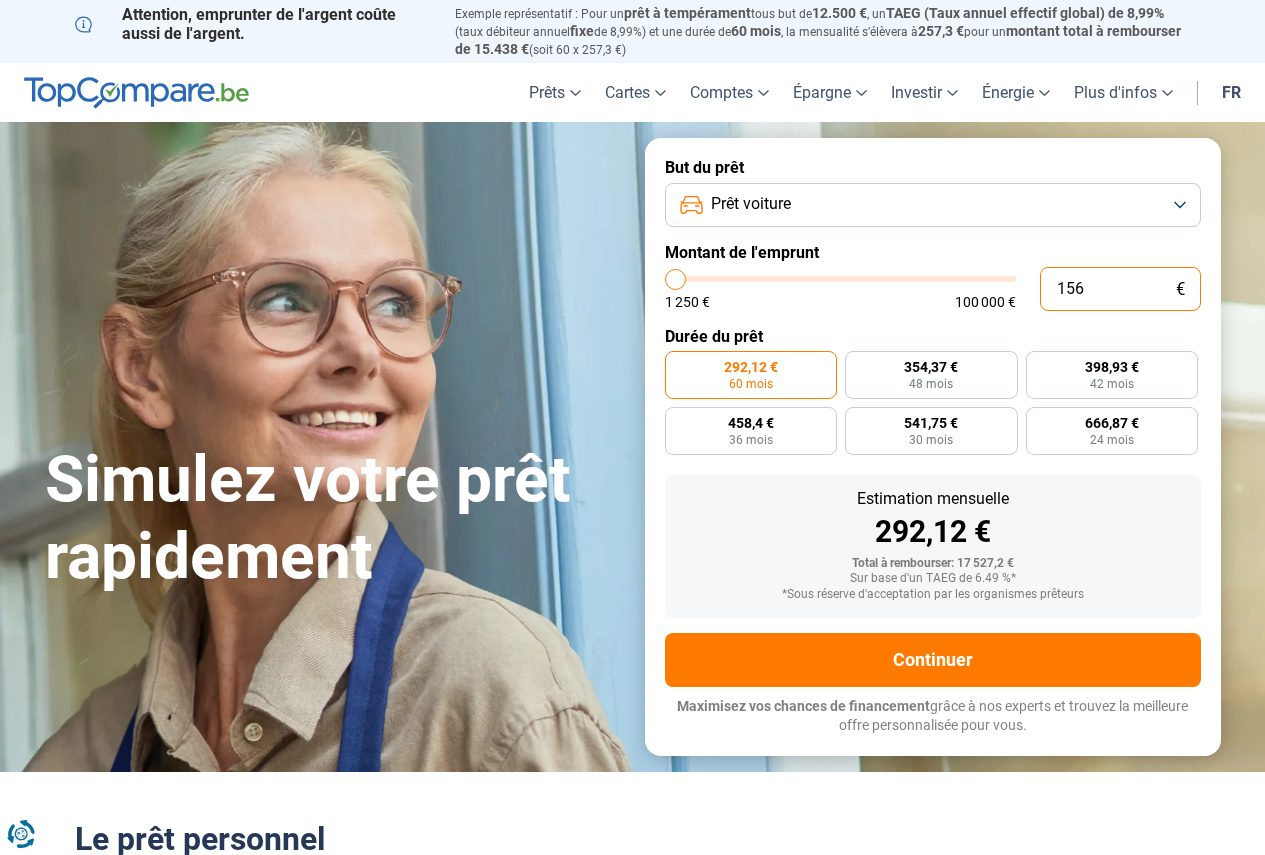type on "1.561" 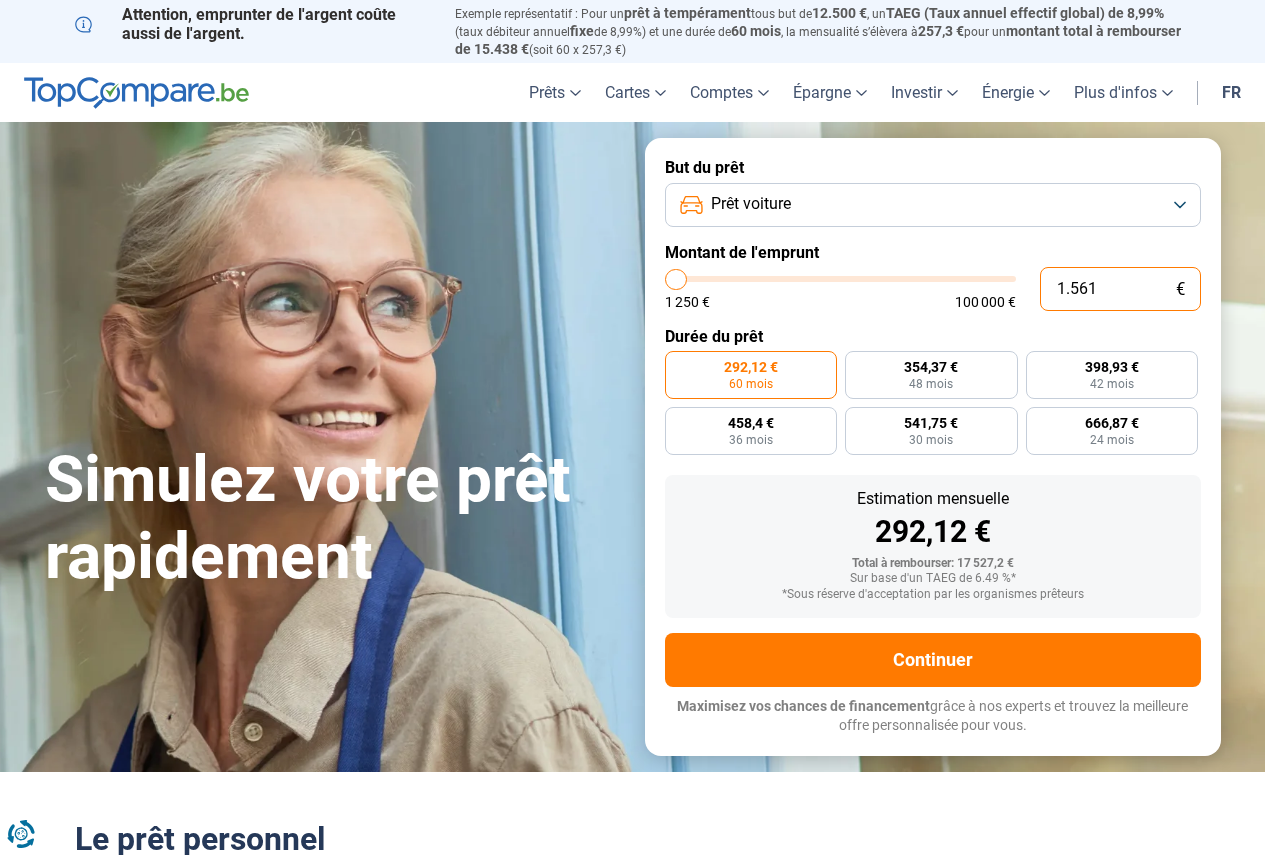 type on "15.619" 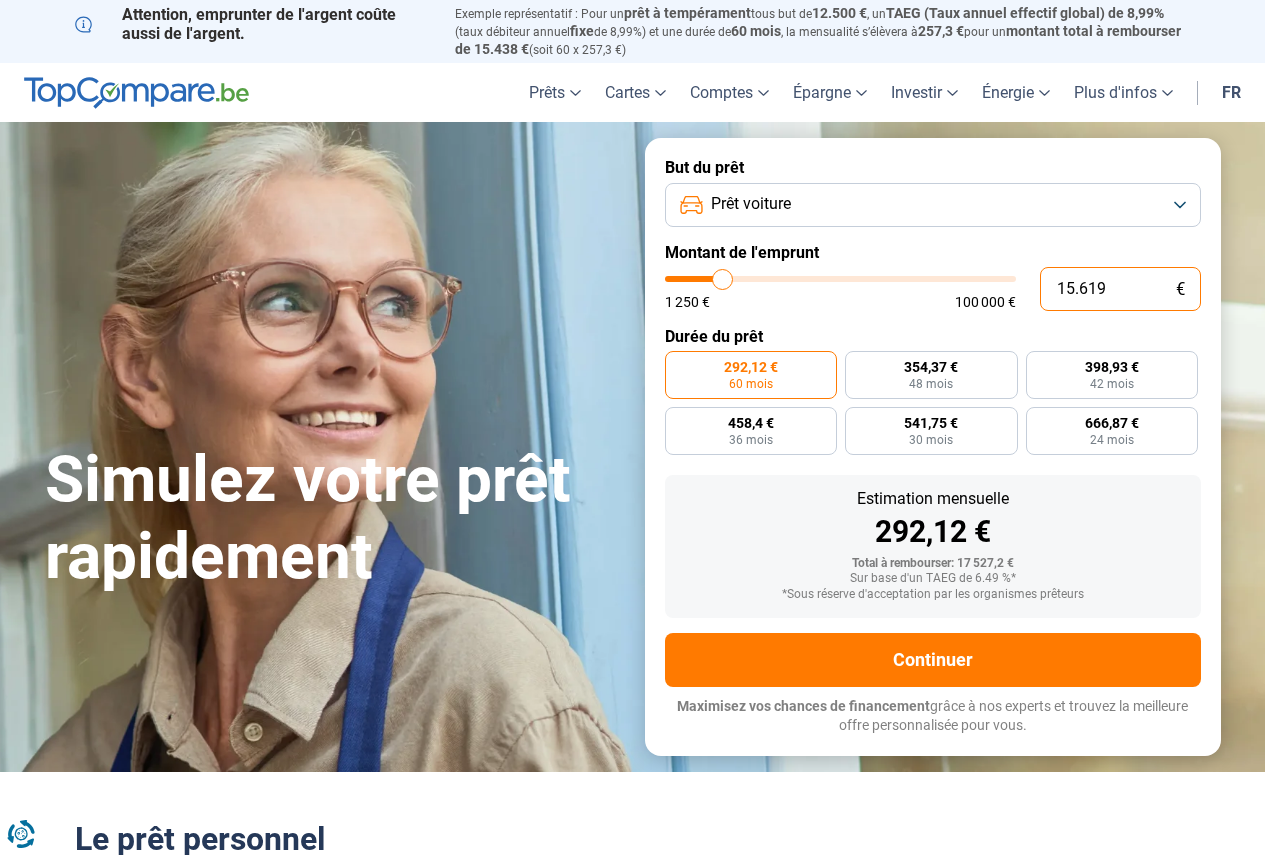 type on "15500" 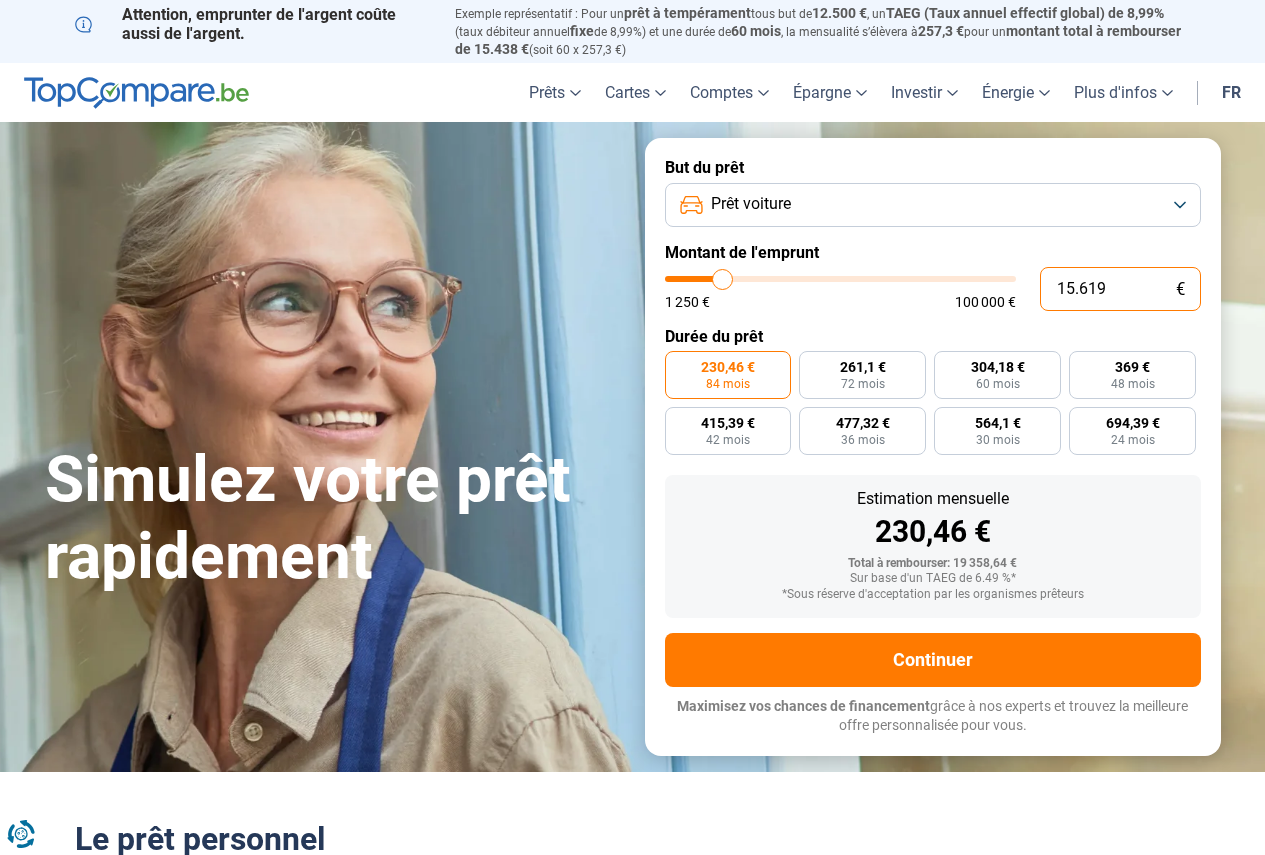type on "1.561" 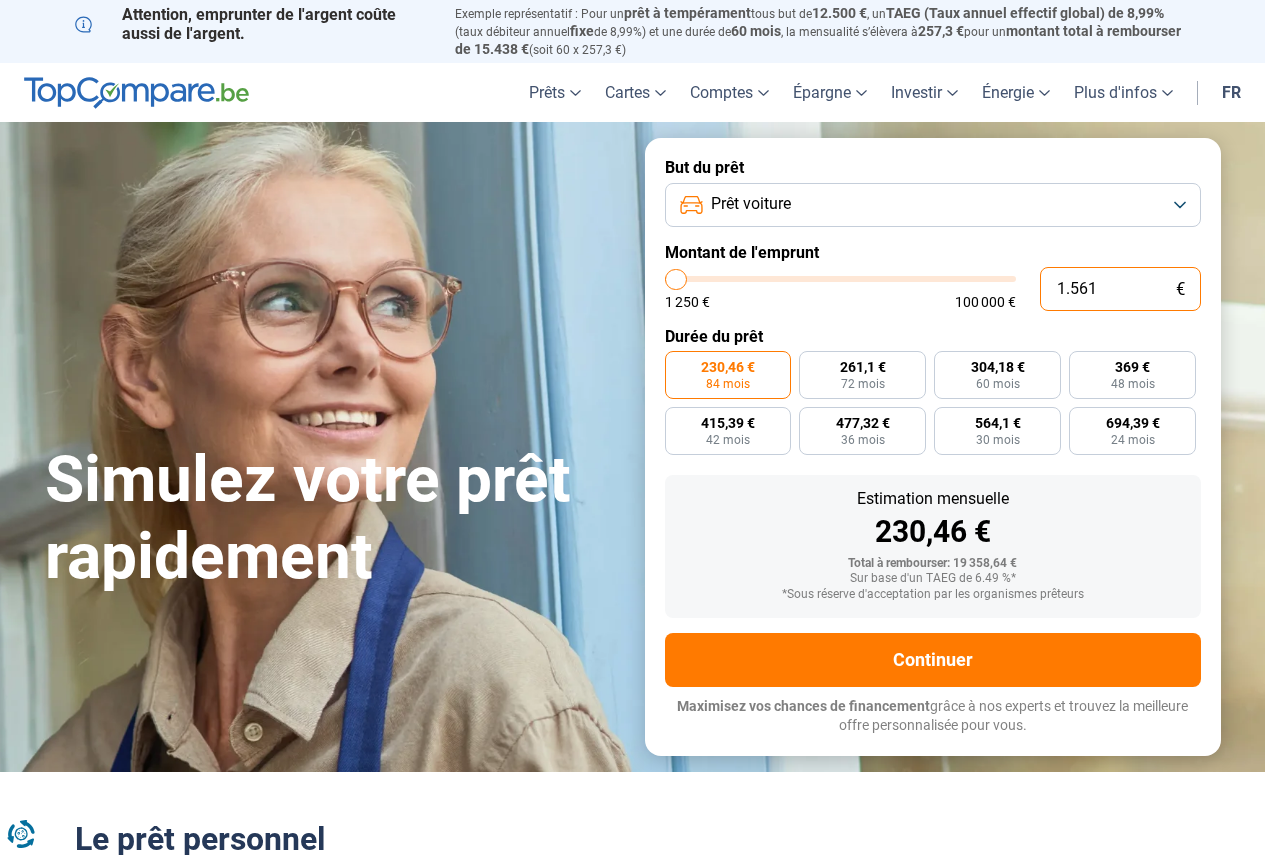 type on "156" 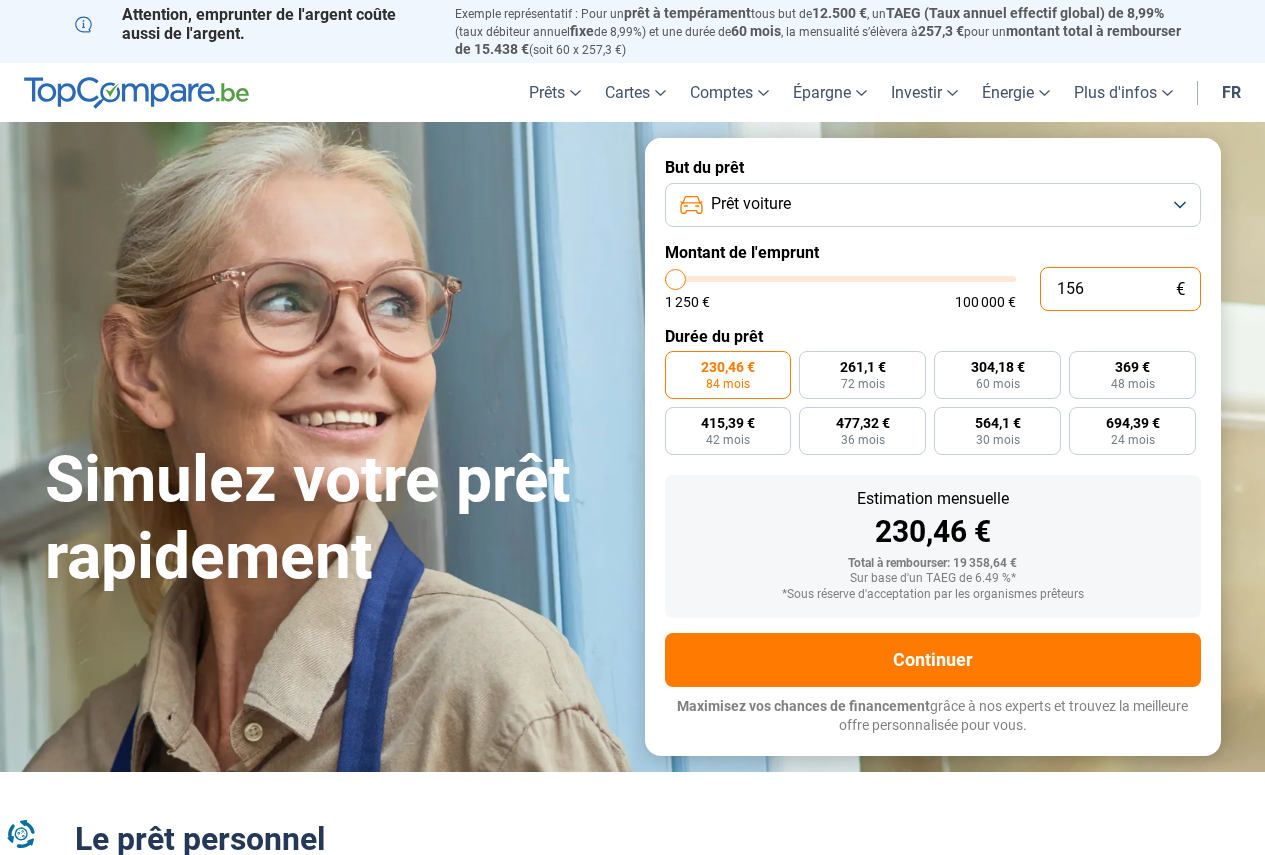 type on "15" 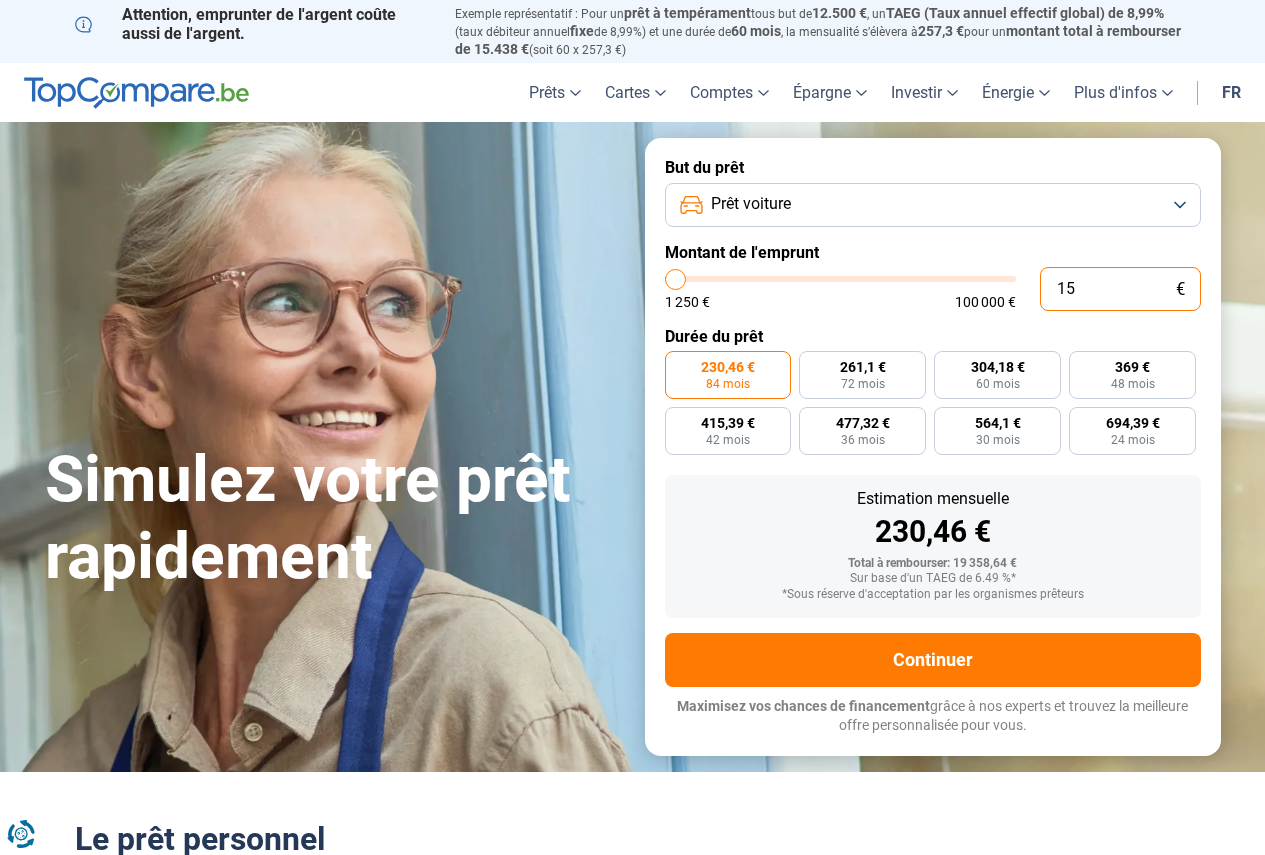 type on "1250" 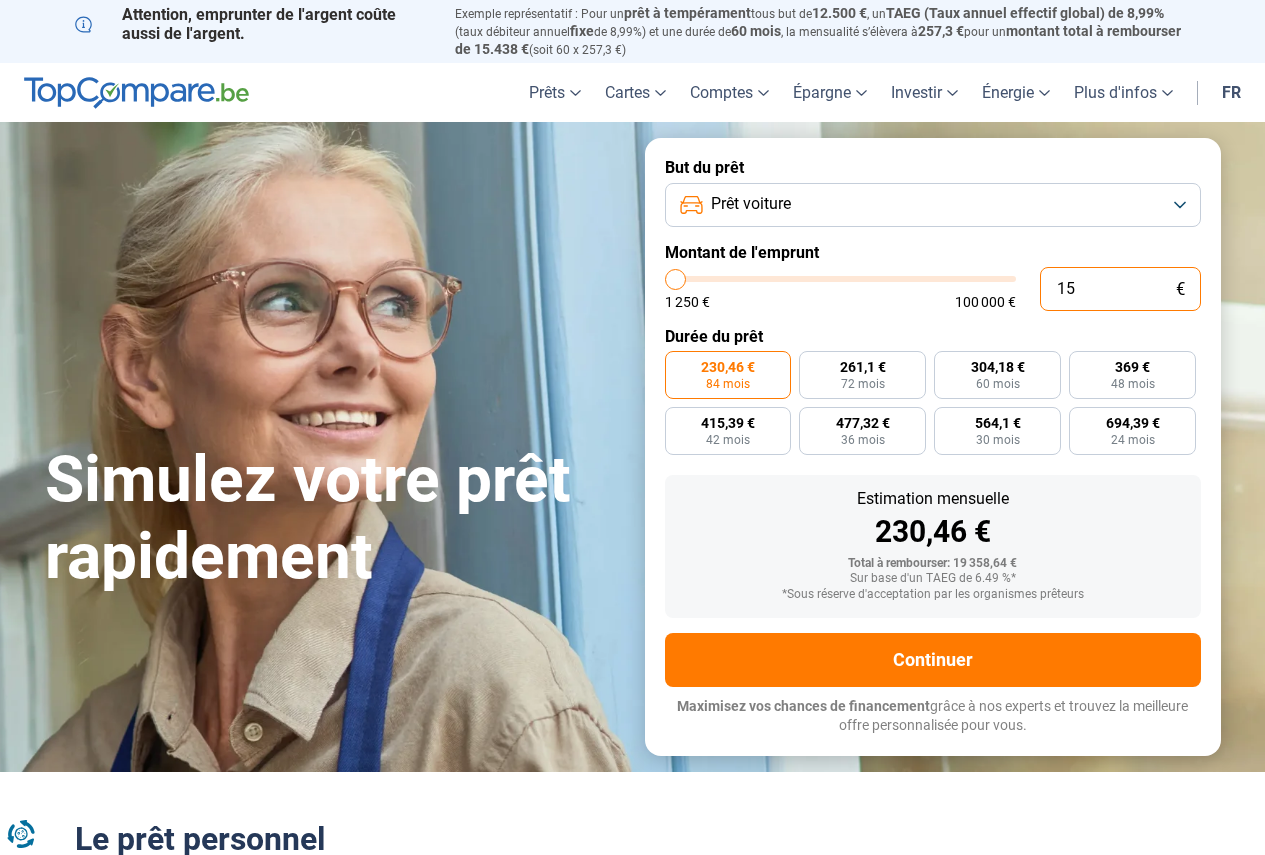 type on "150" 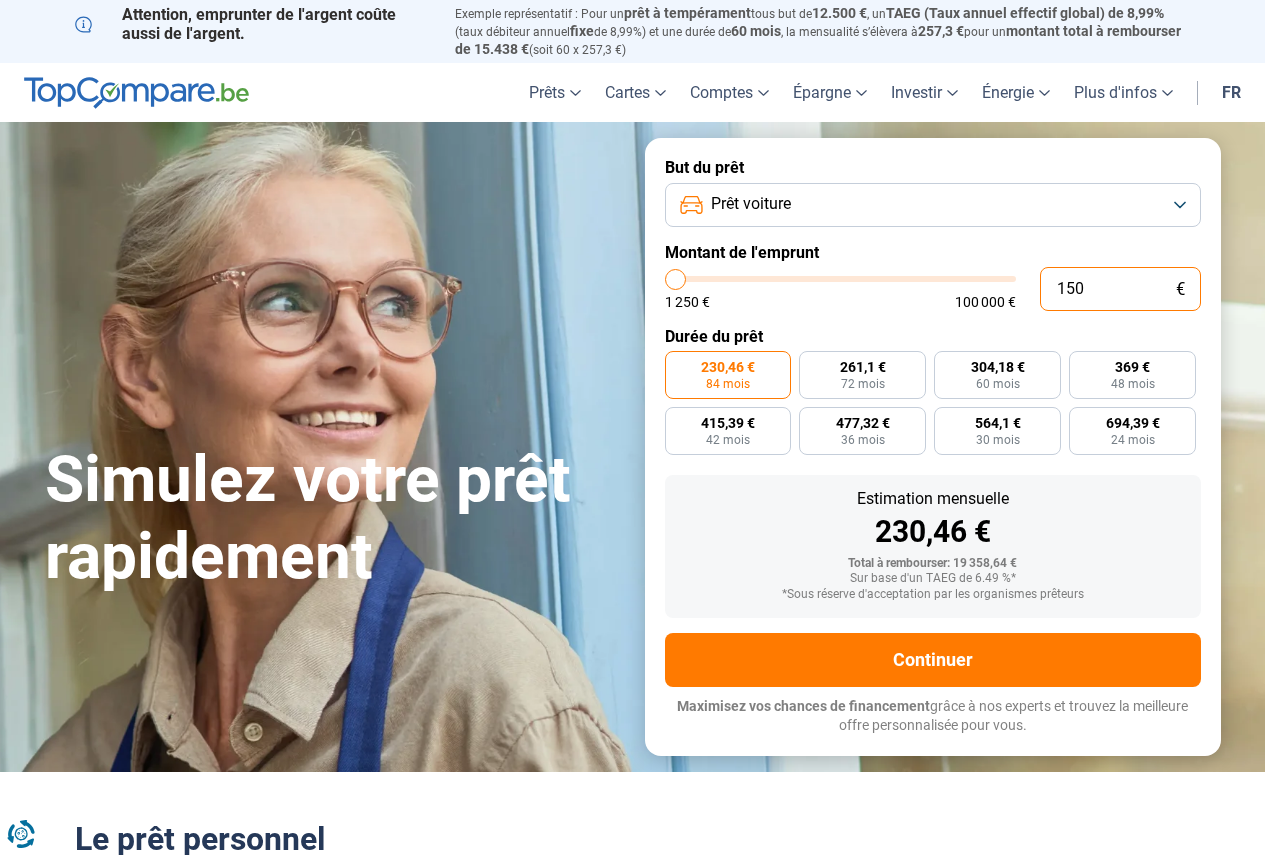 type on "1.500" 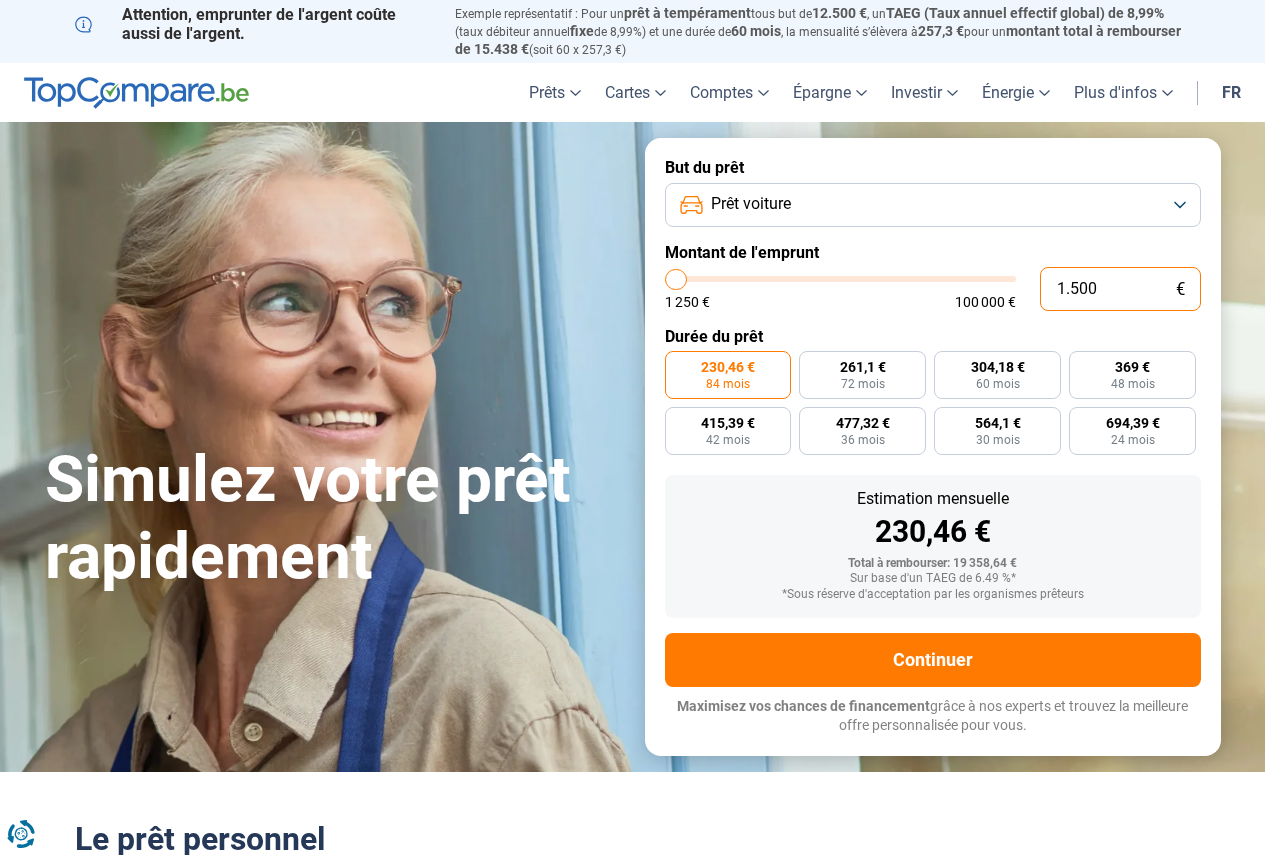 type on "15.000" 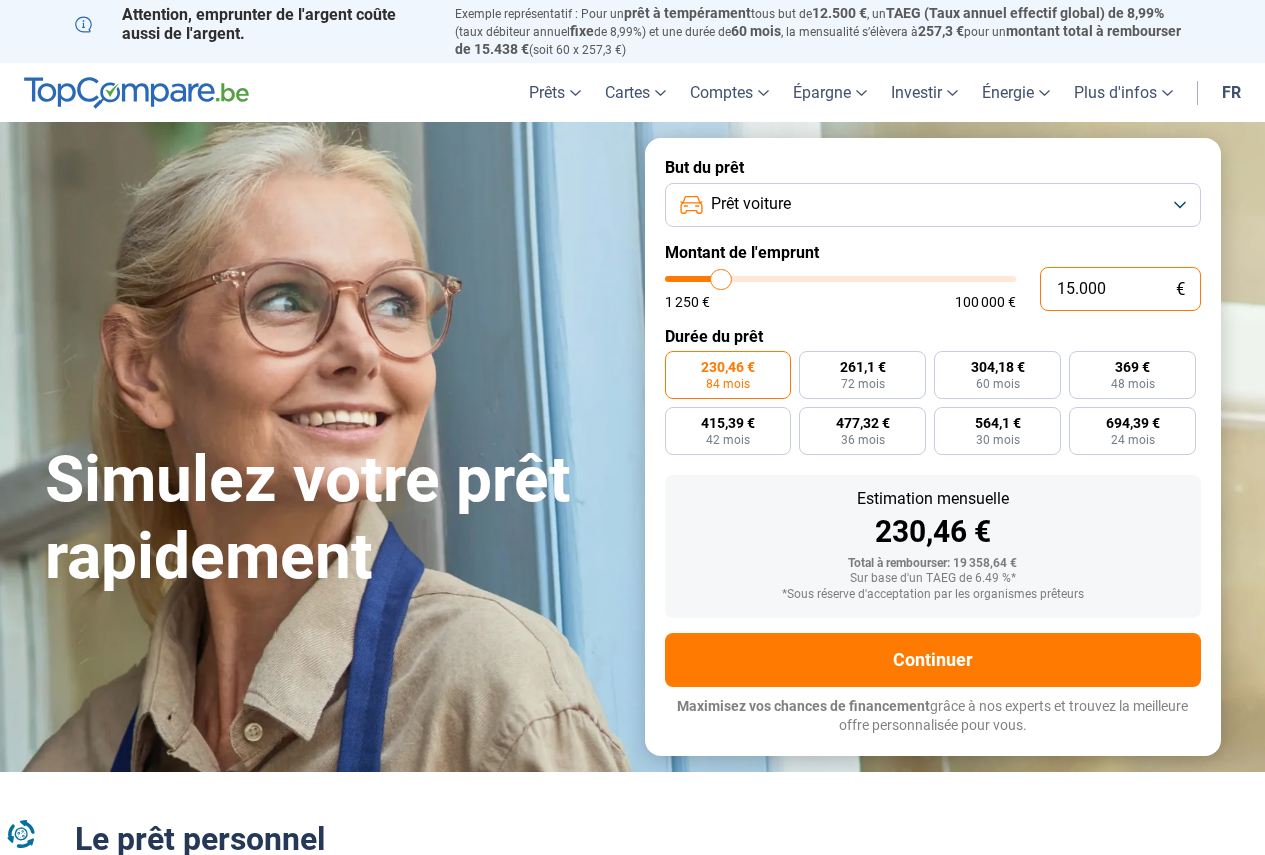 radio on "true" 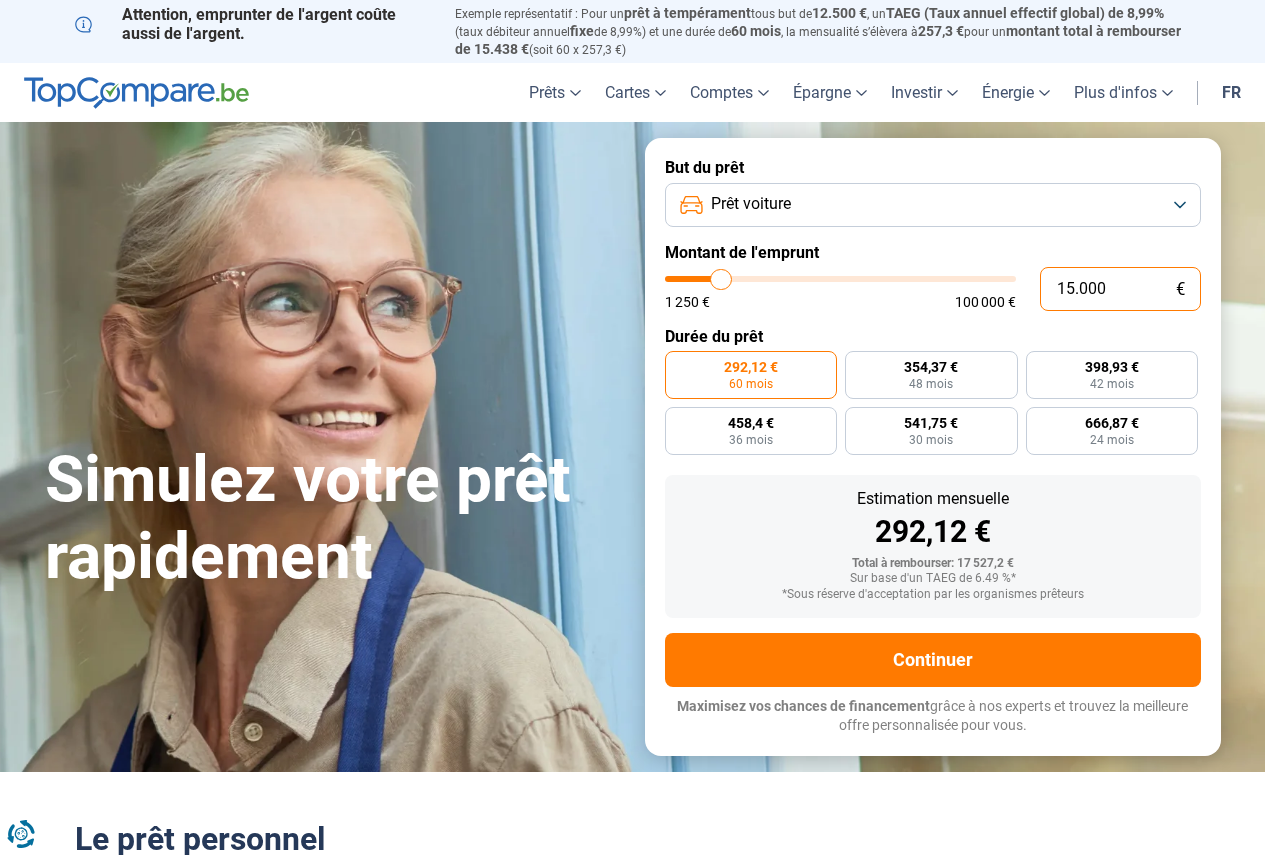 type on "1.500" 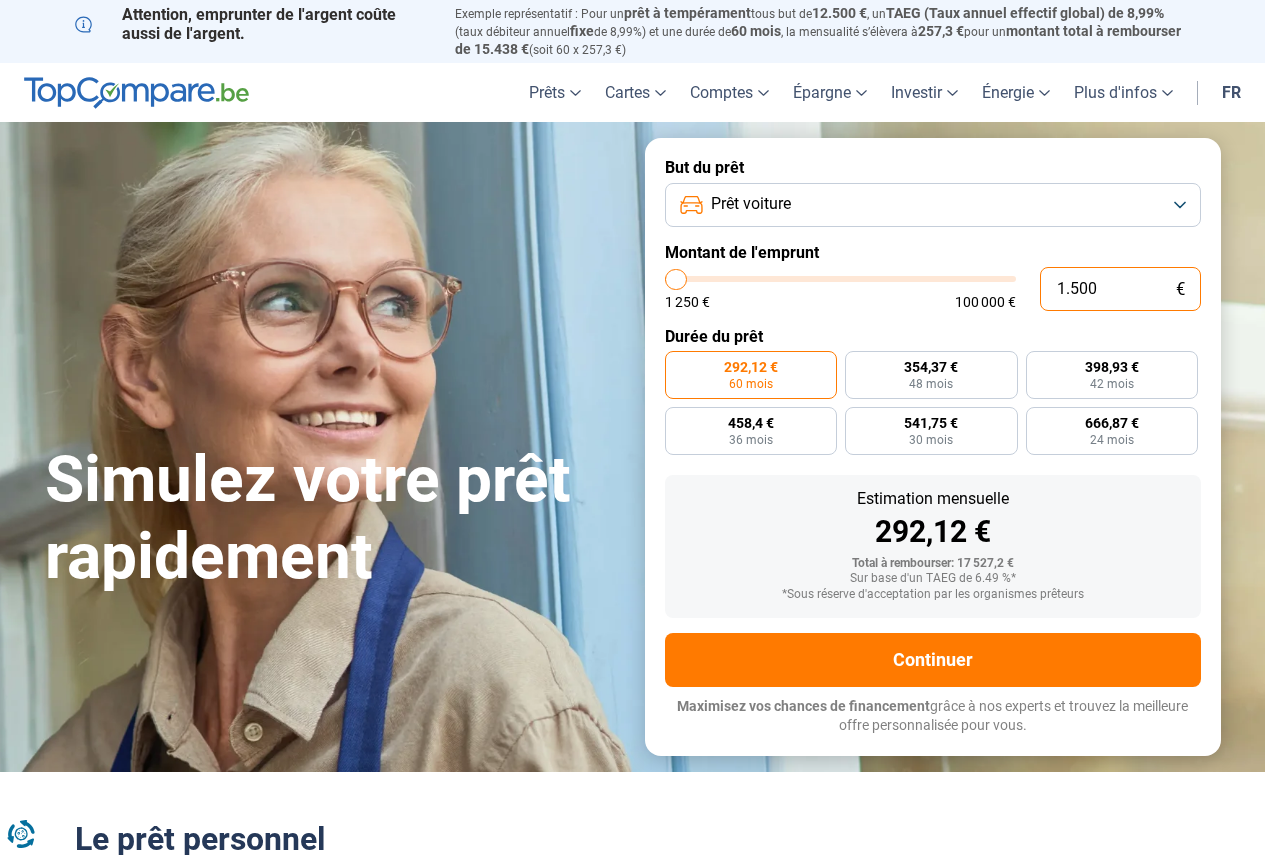 type on "150" 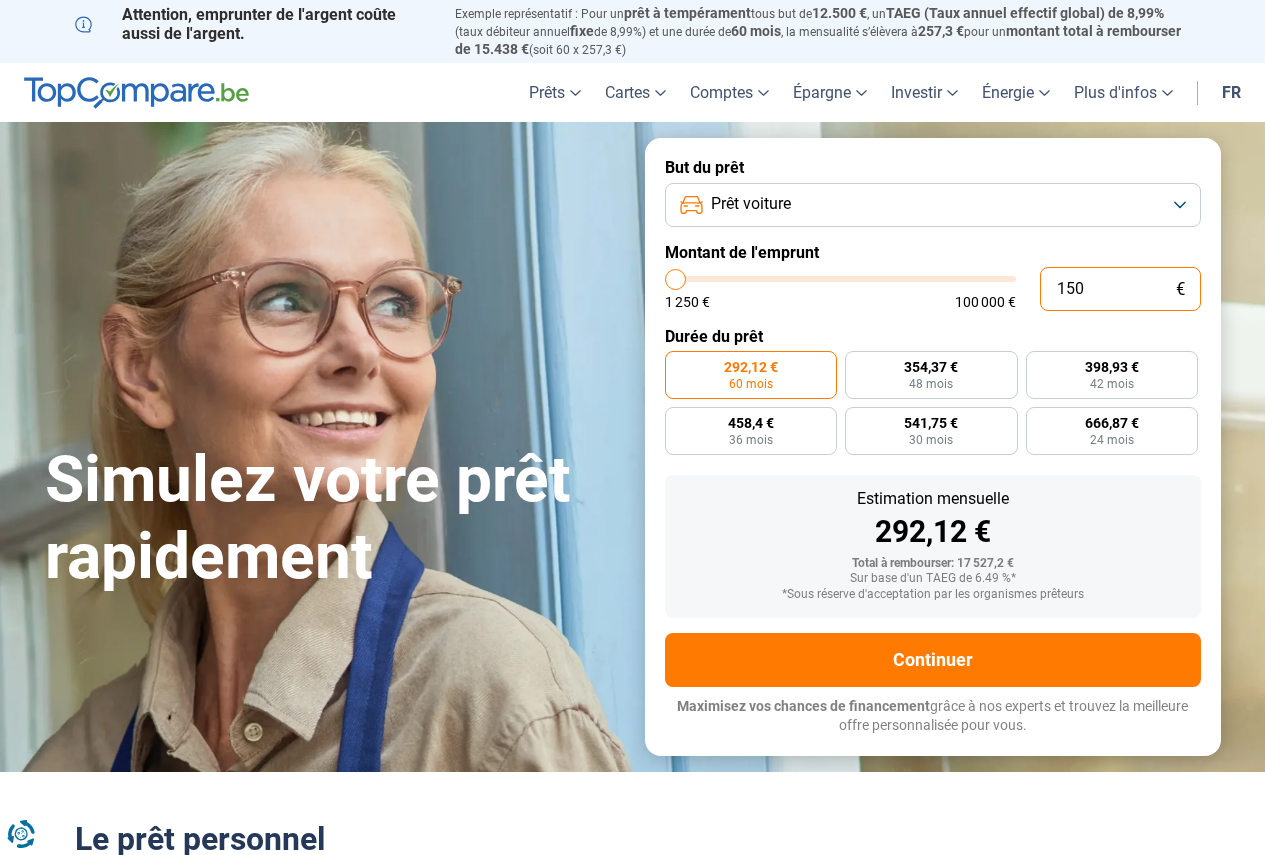 type on "15" 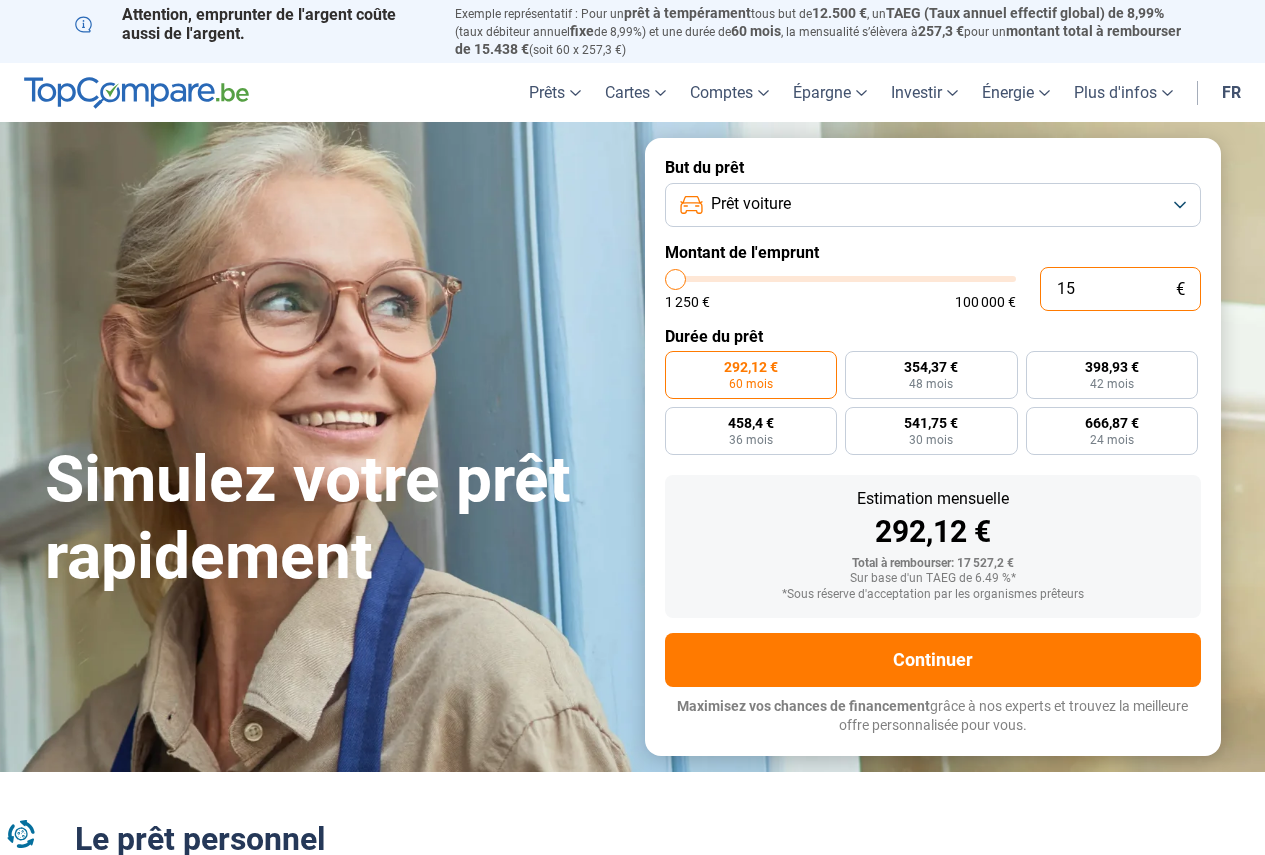type on "1" 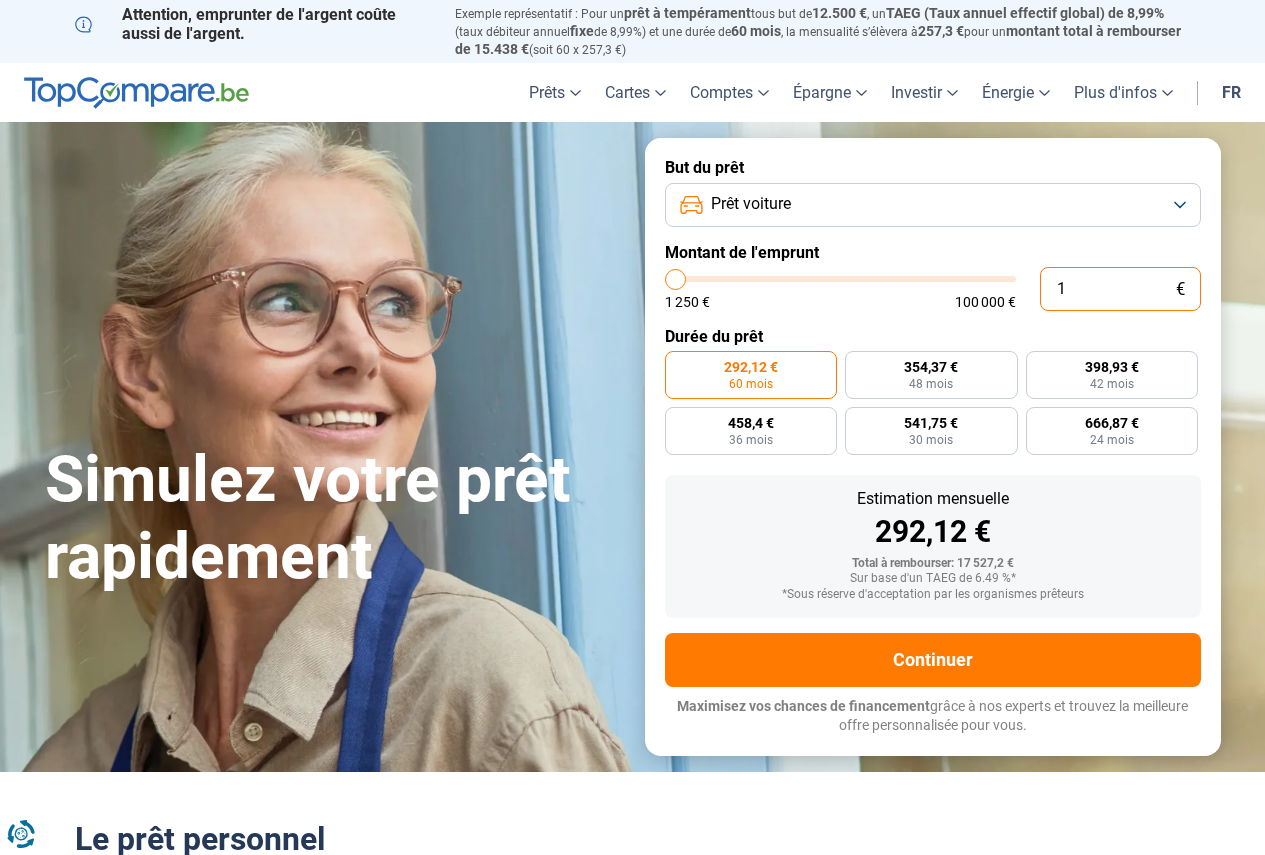 type on "16" 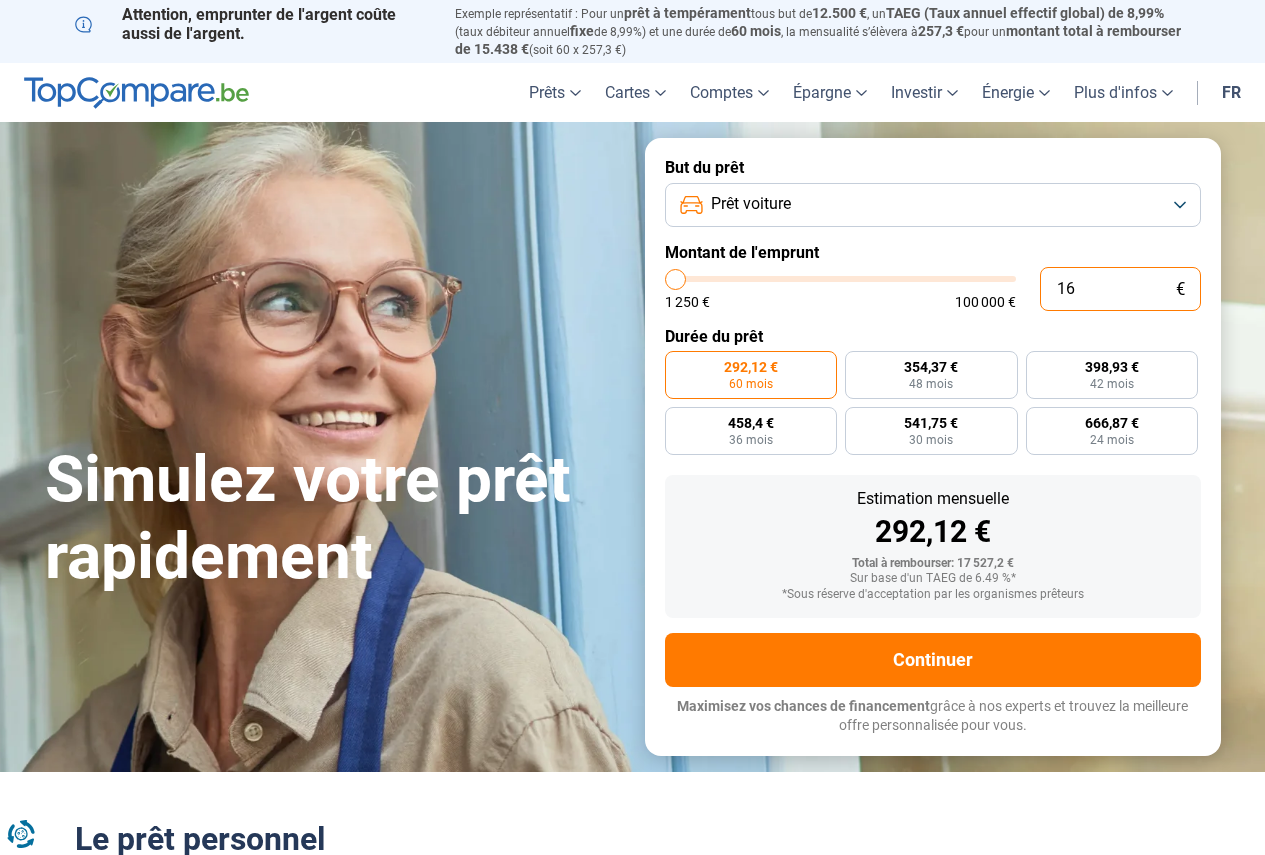 type on "160" 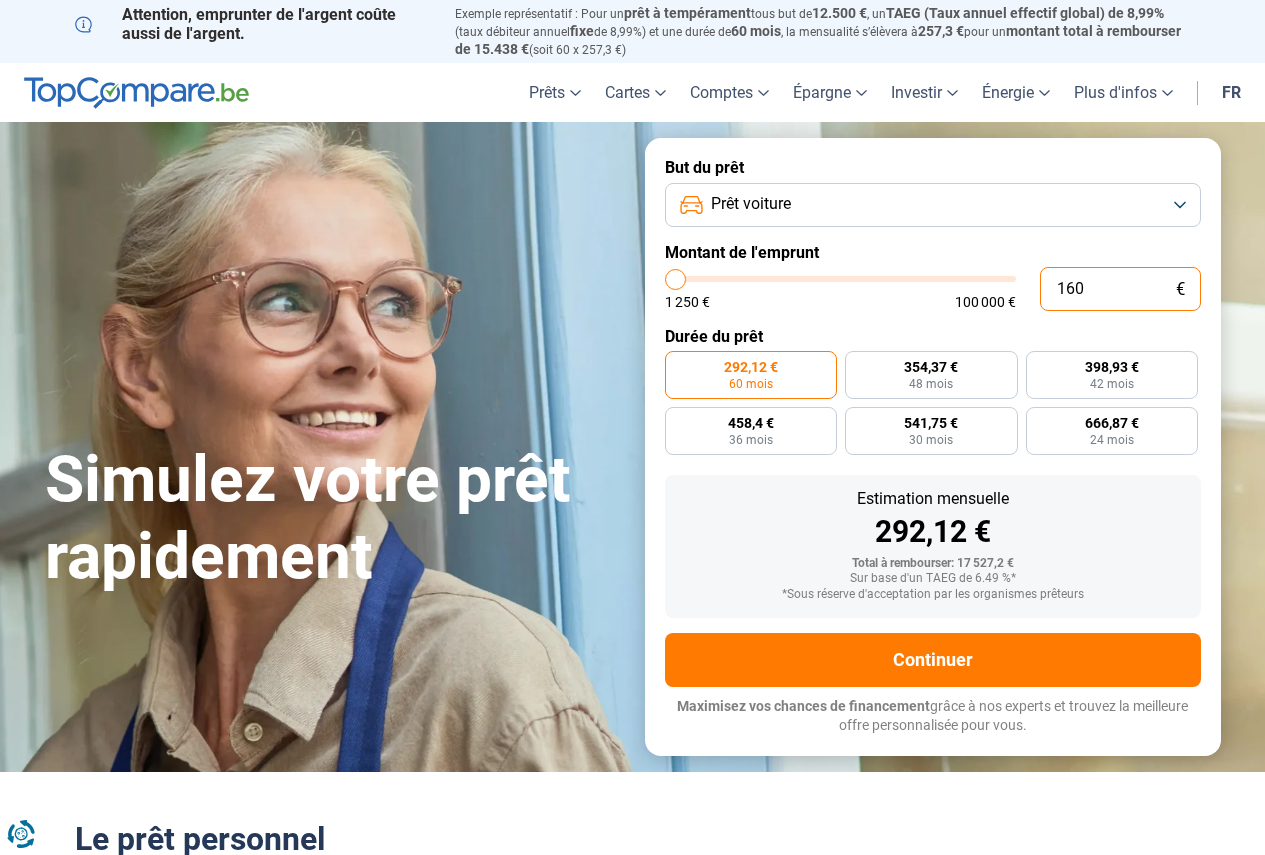 type on "1.600" 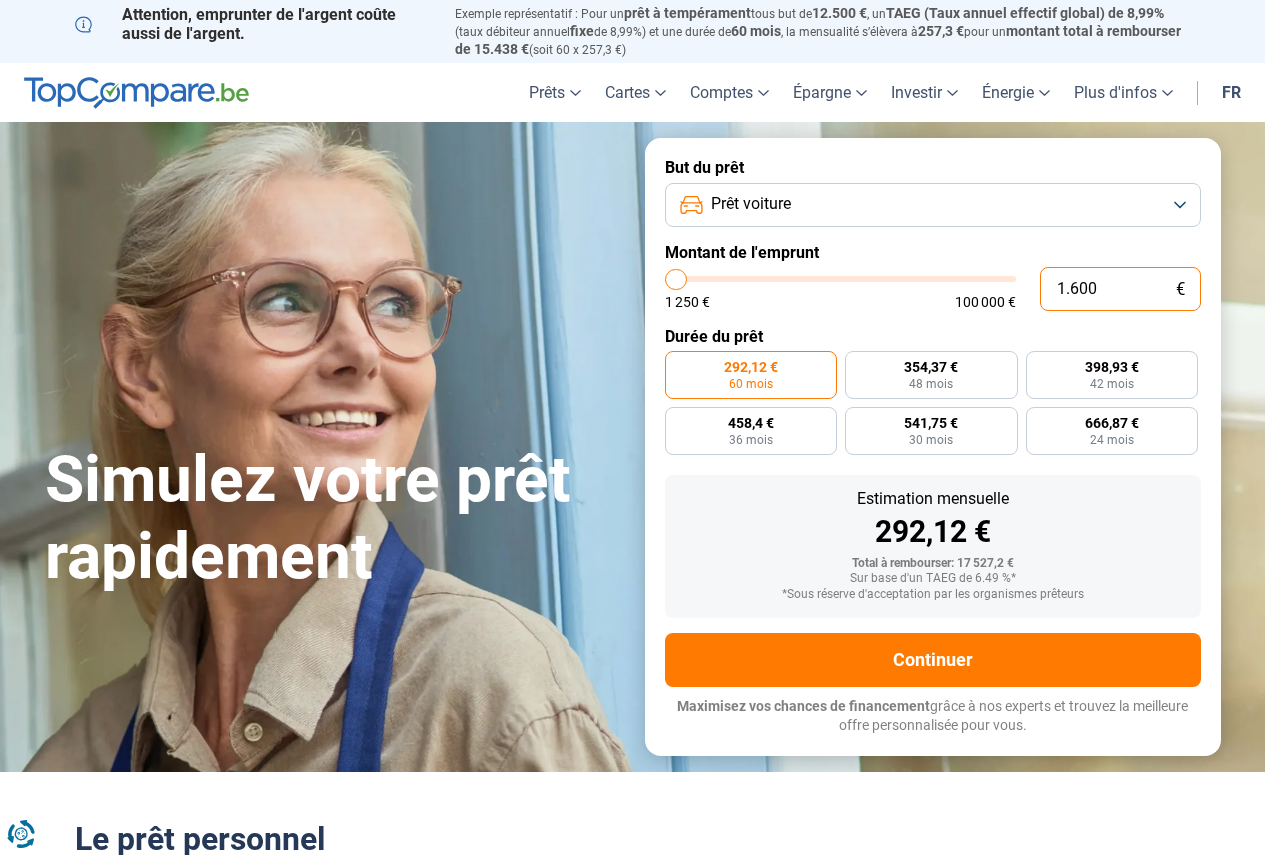 type on "16.000" 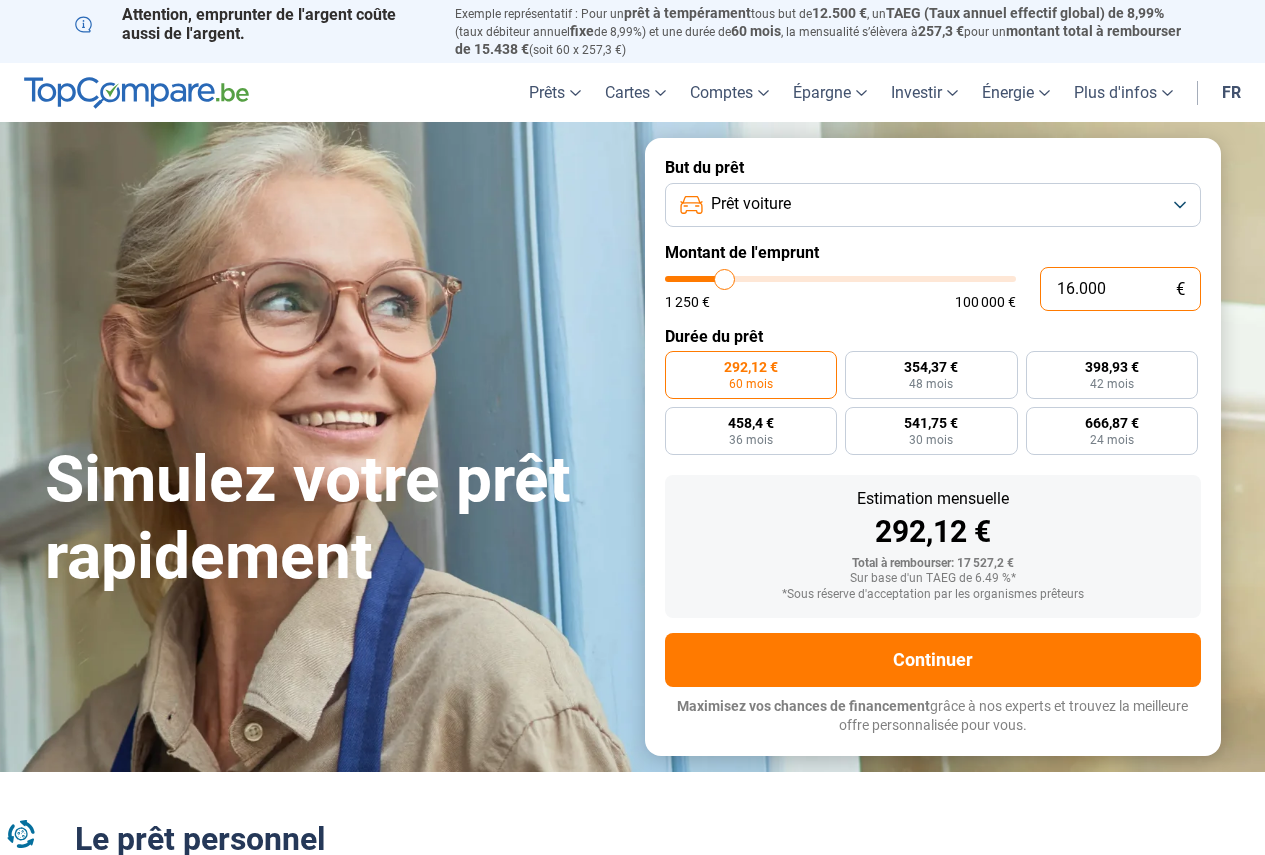 radio on "false" 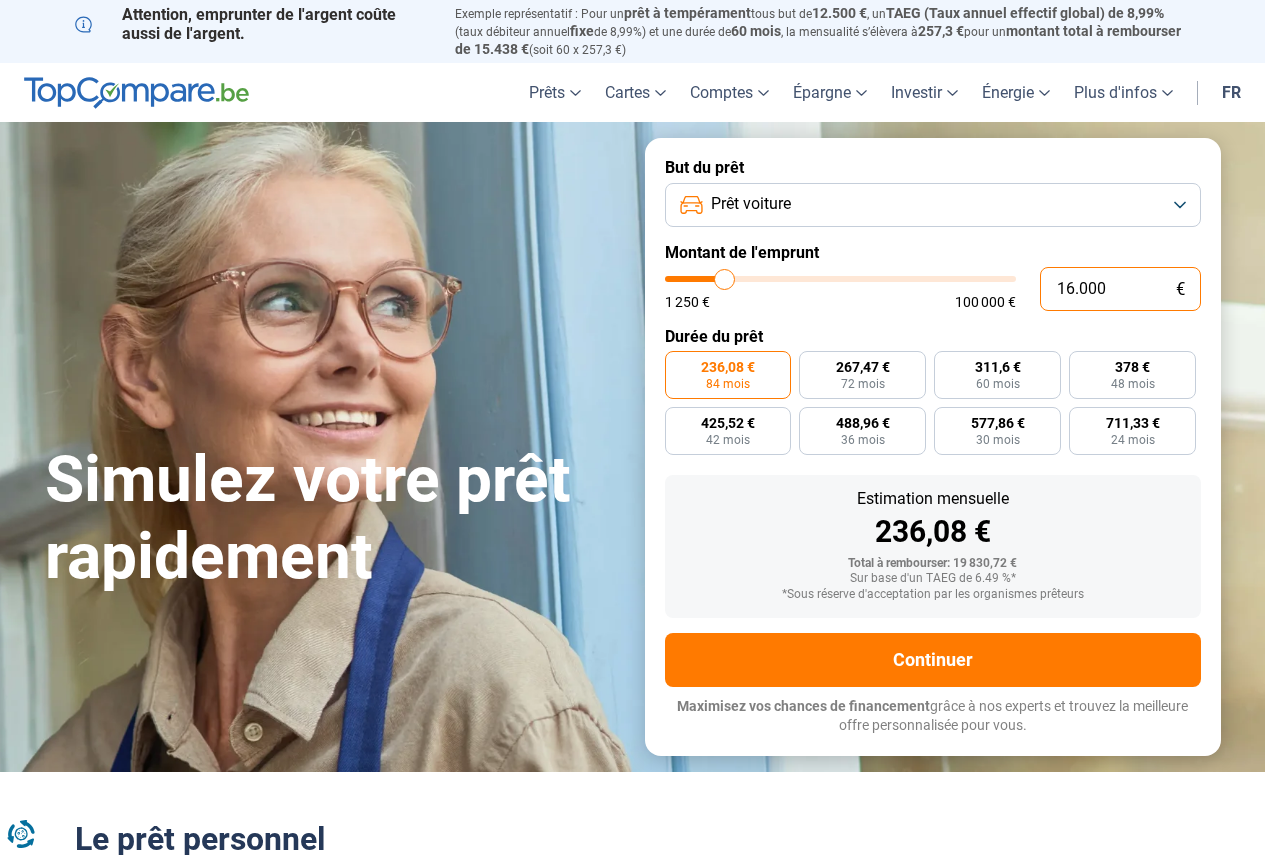 type on "1.600" 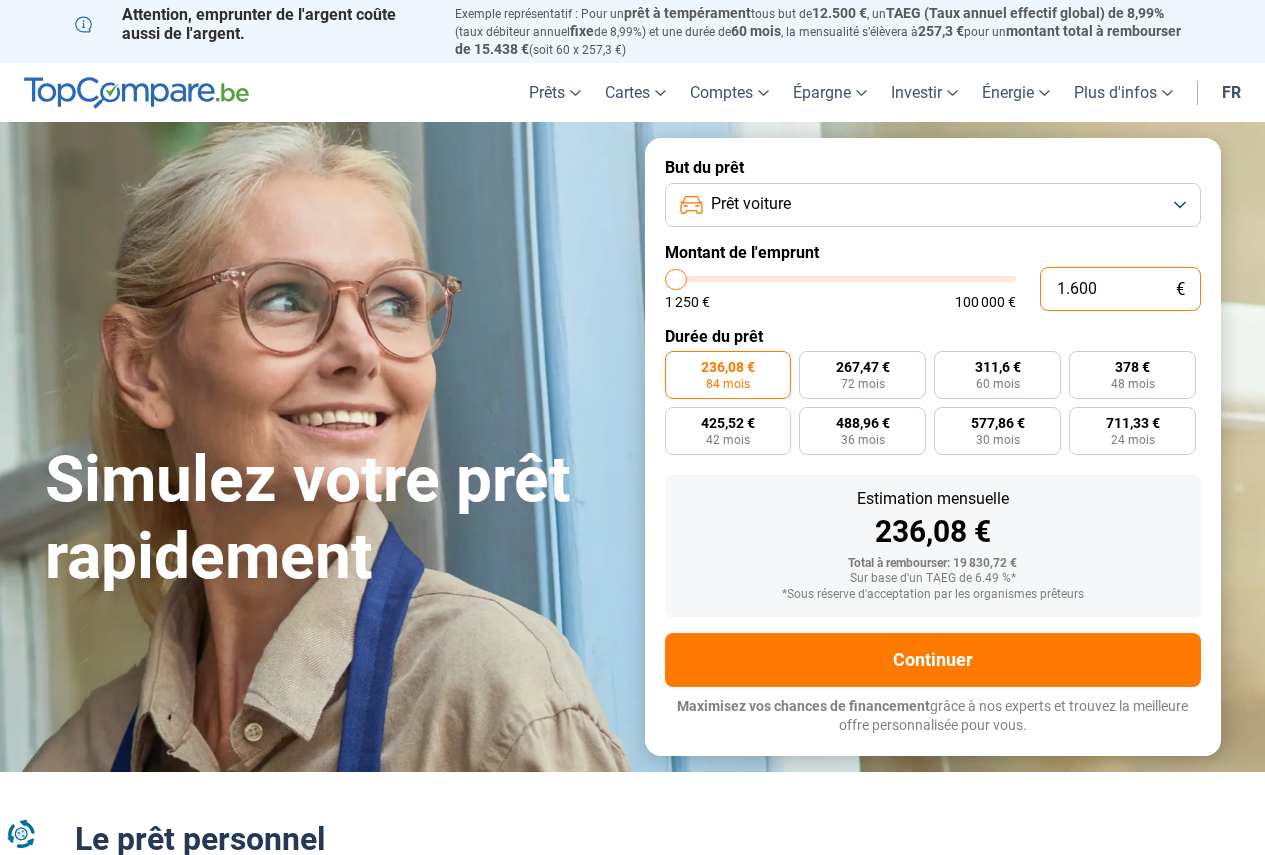 type on "160" 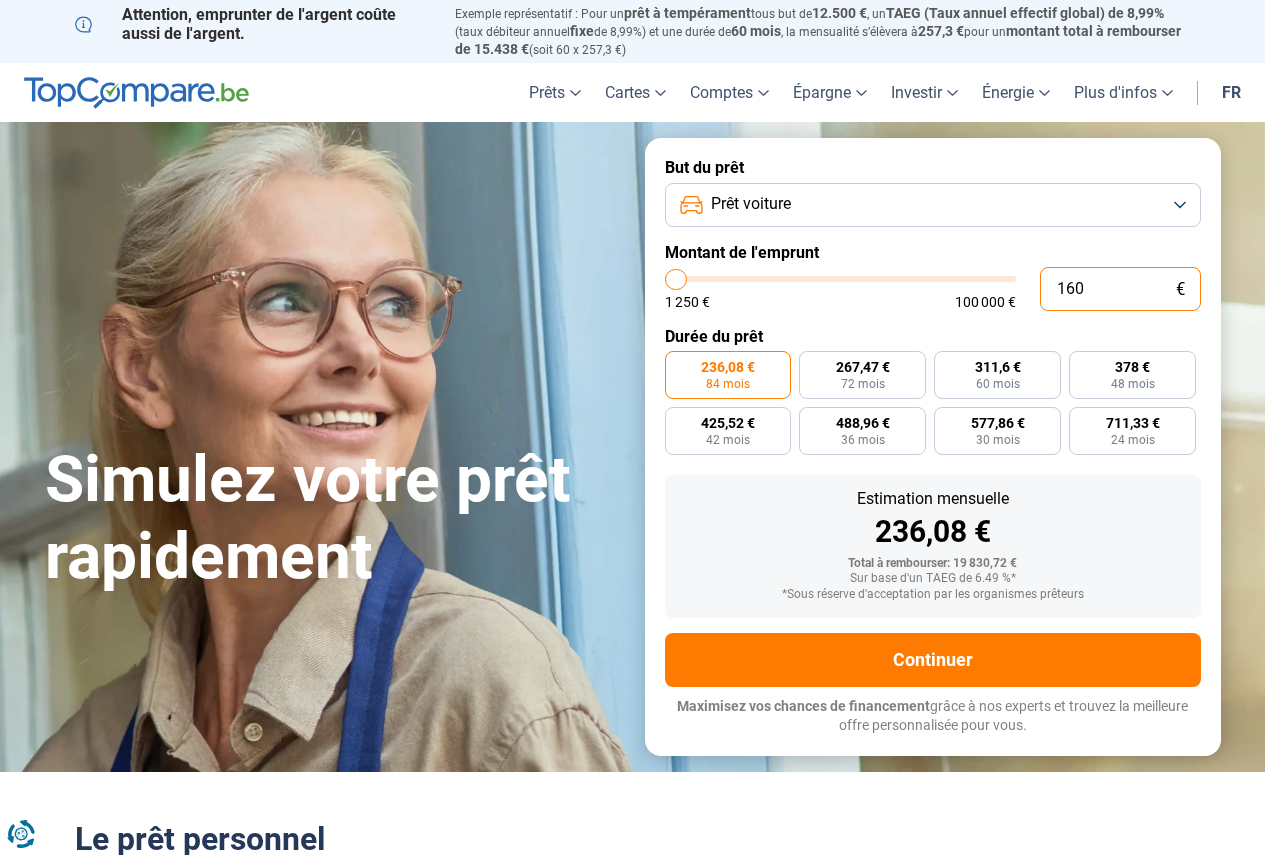 type on "1250" 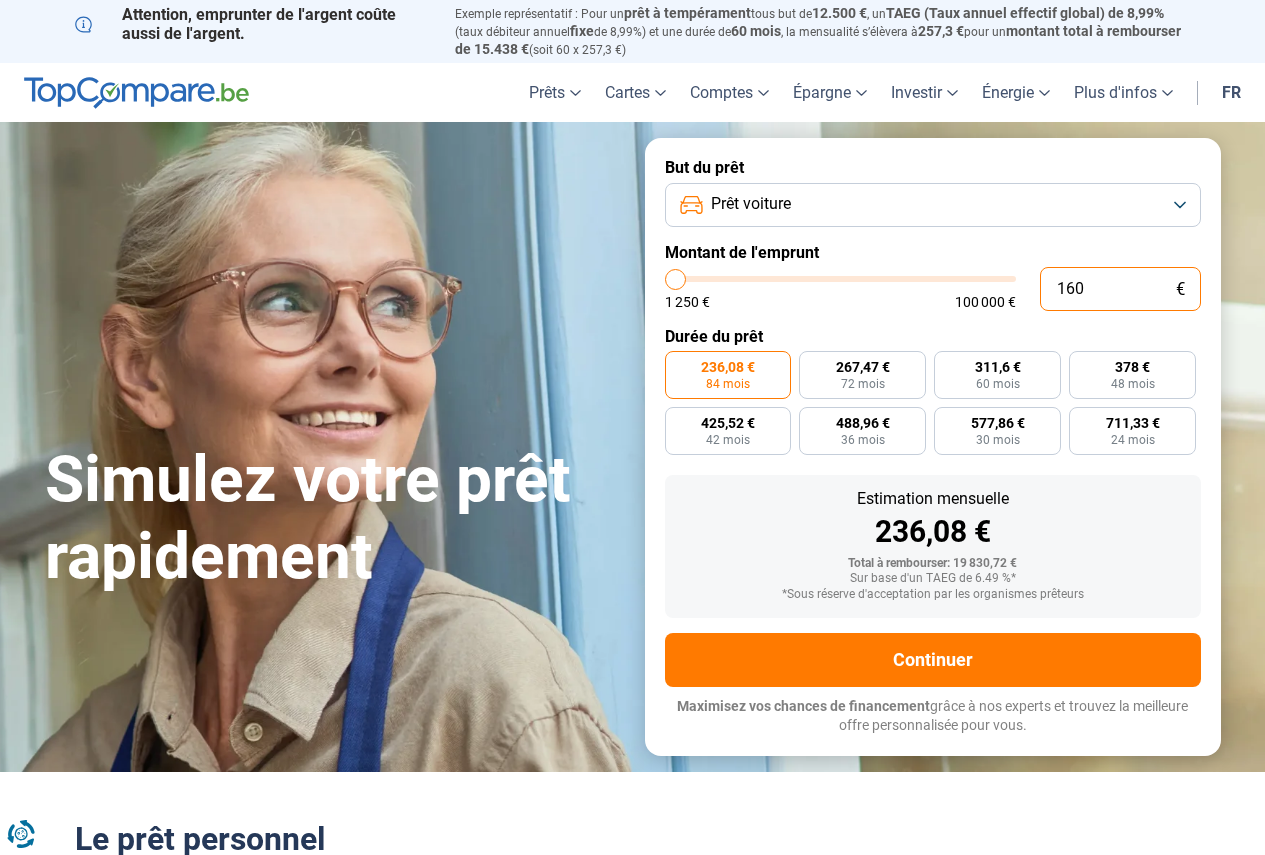 type on "16" 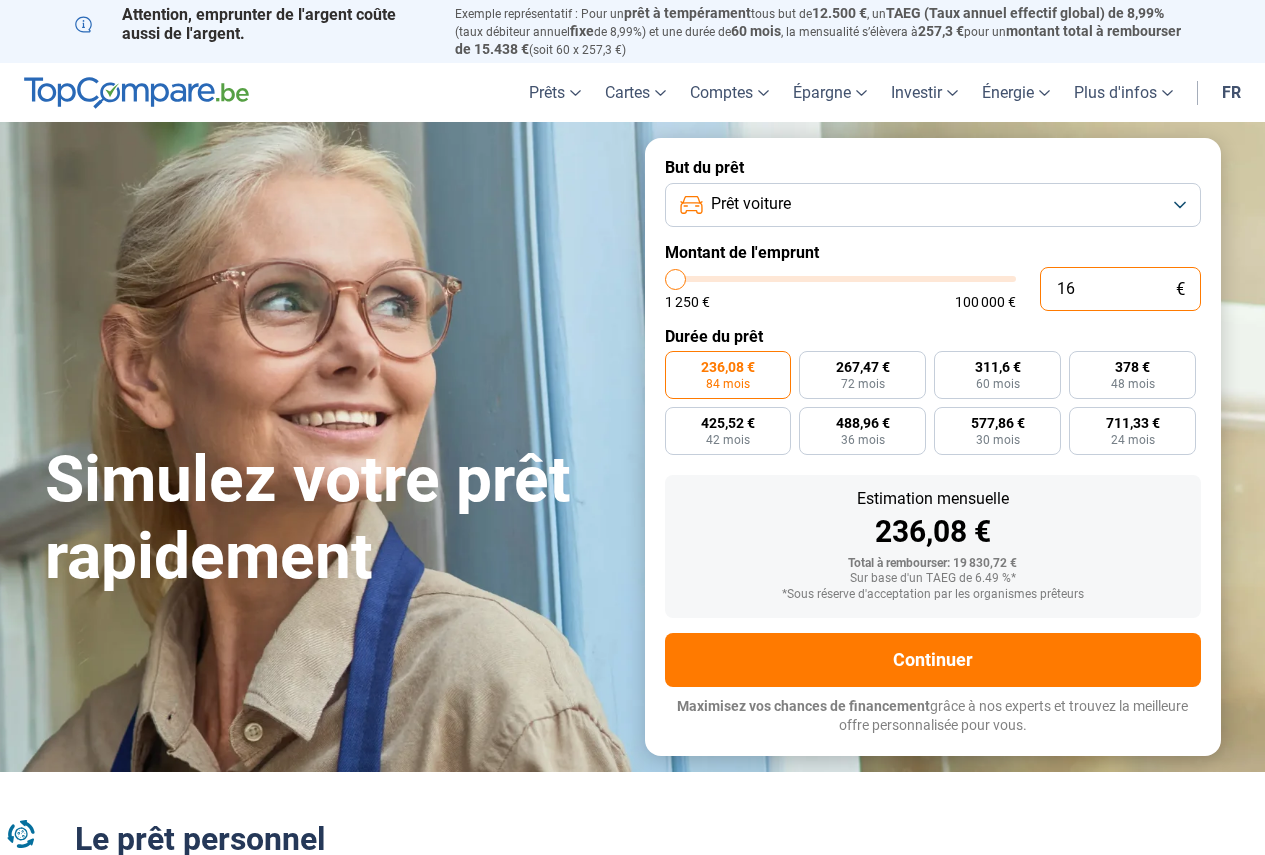 type on "1250" 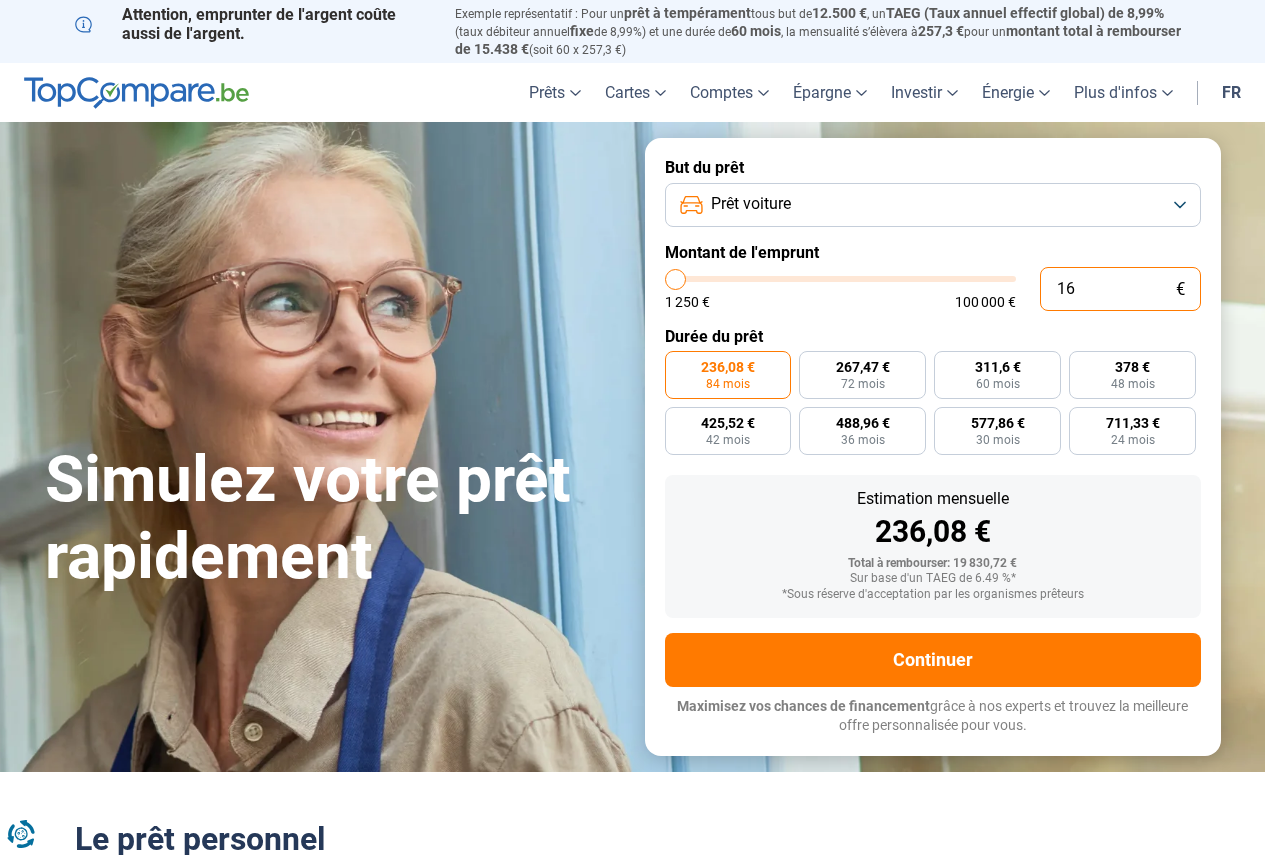 type on "1" 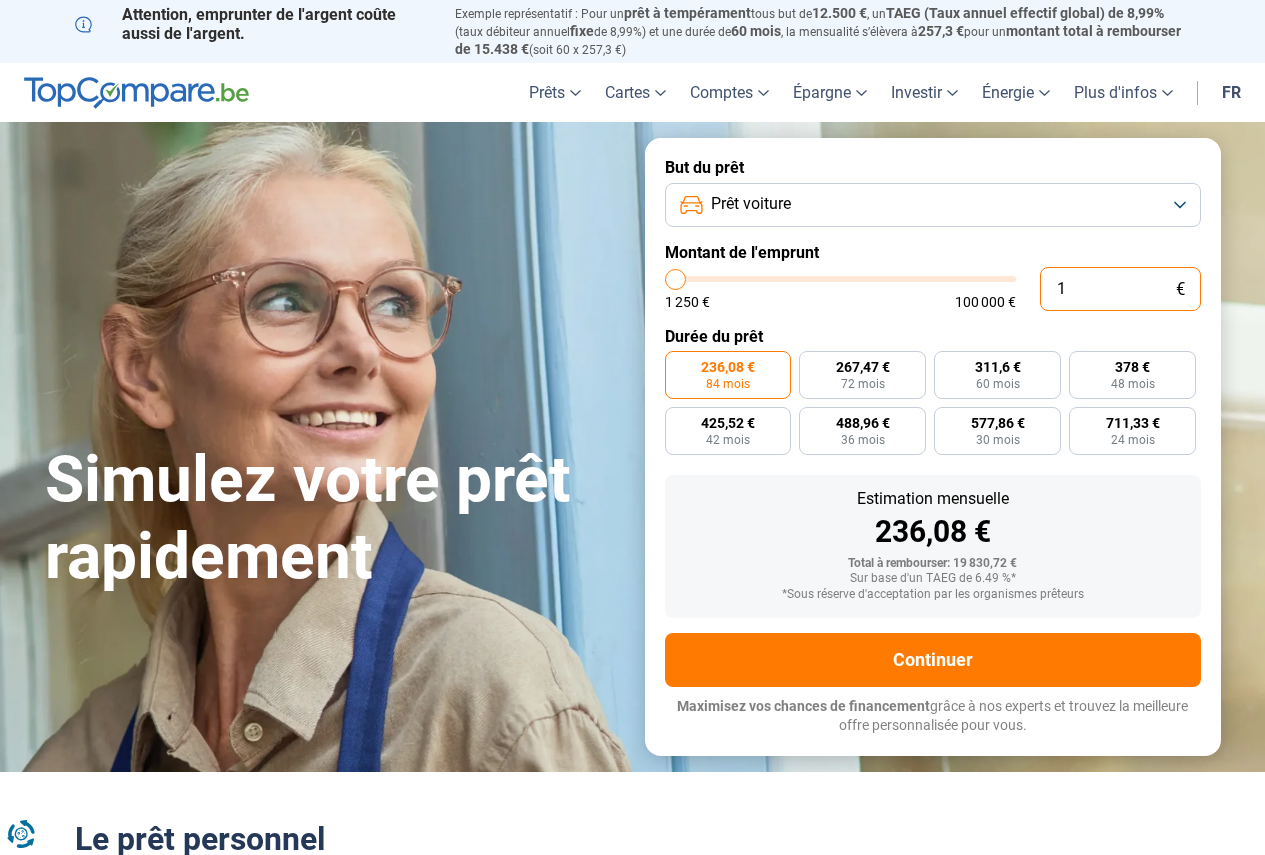 type on "15" 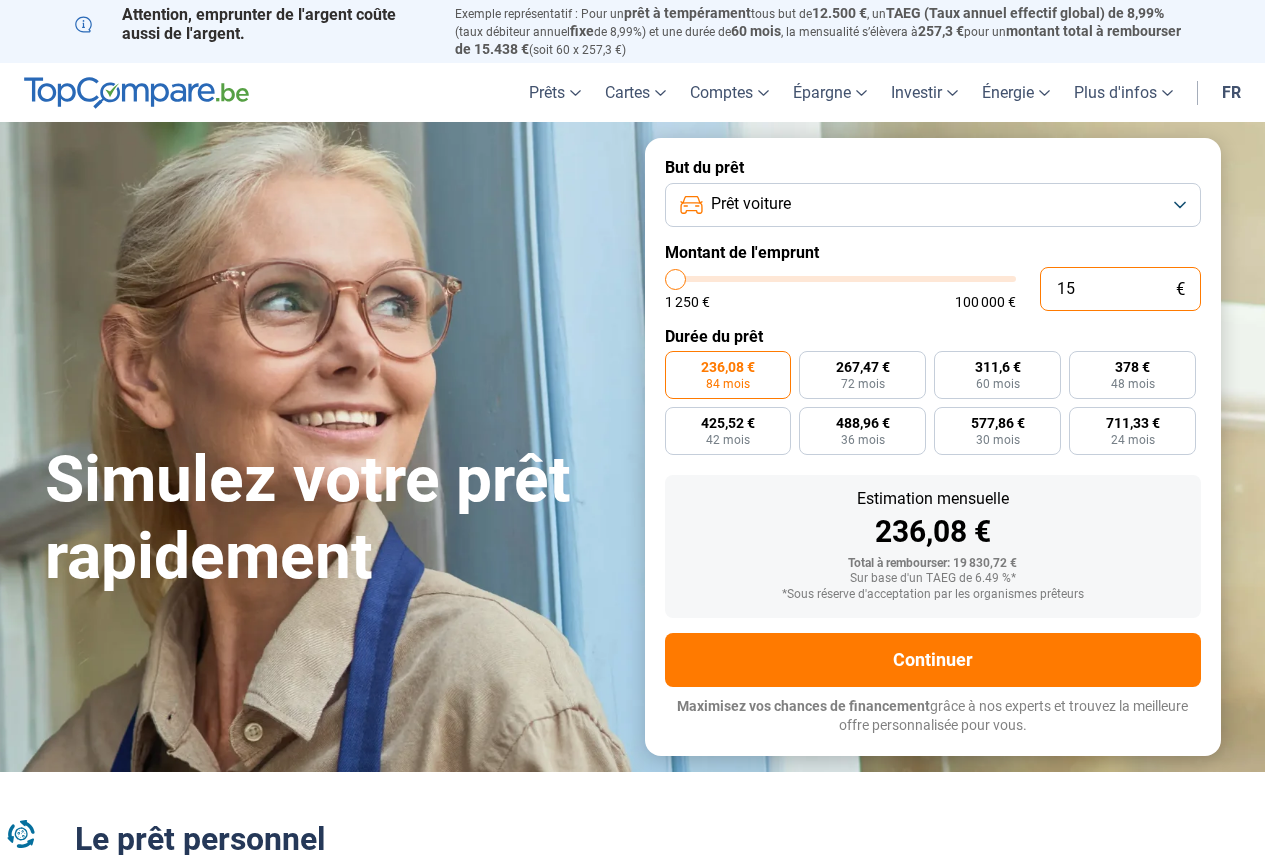 type on "156" 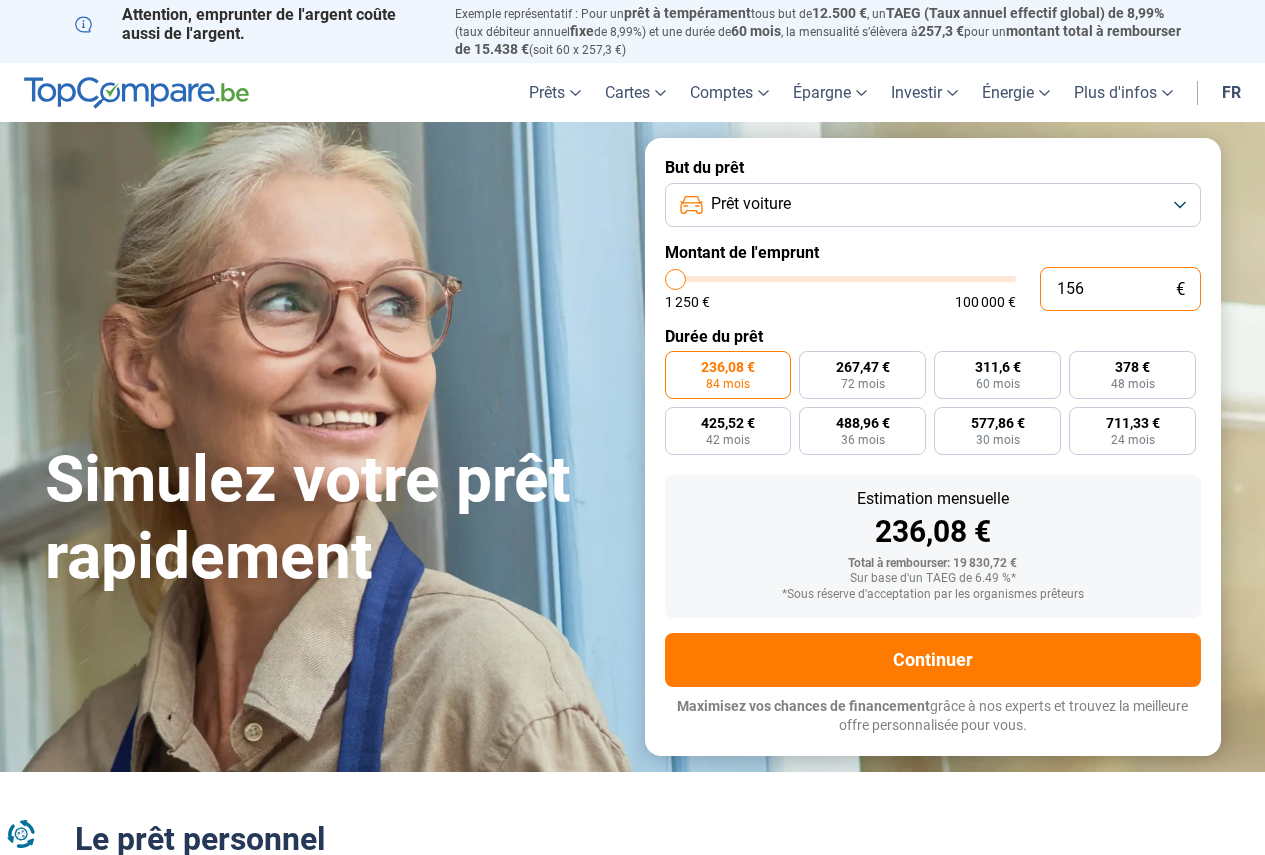 type on "1250" 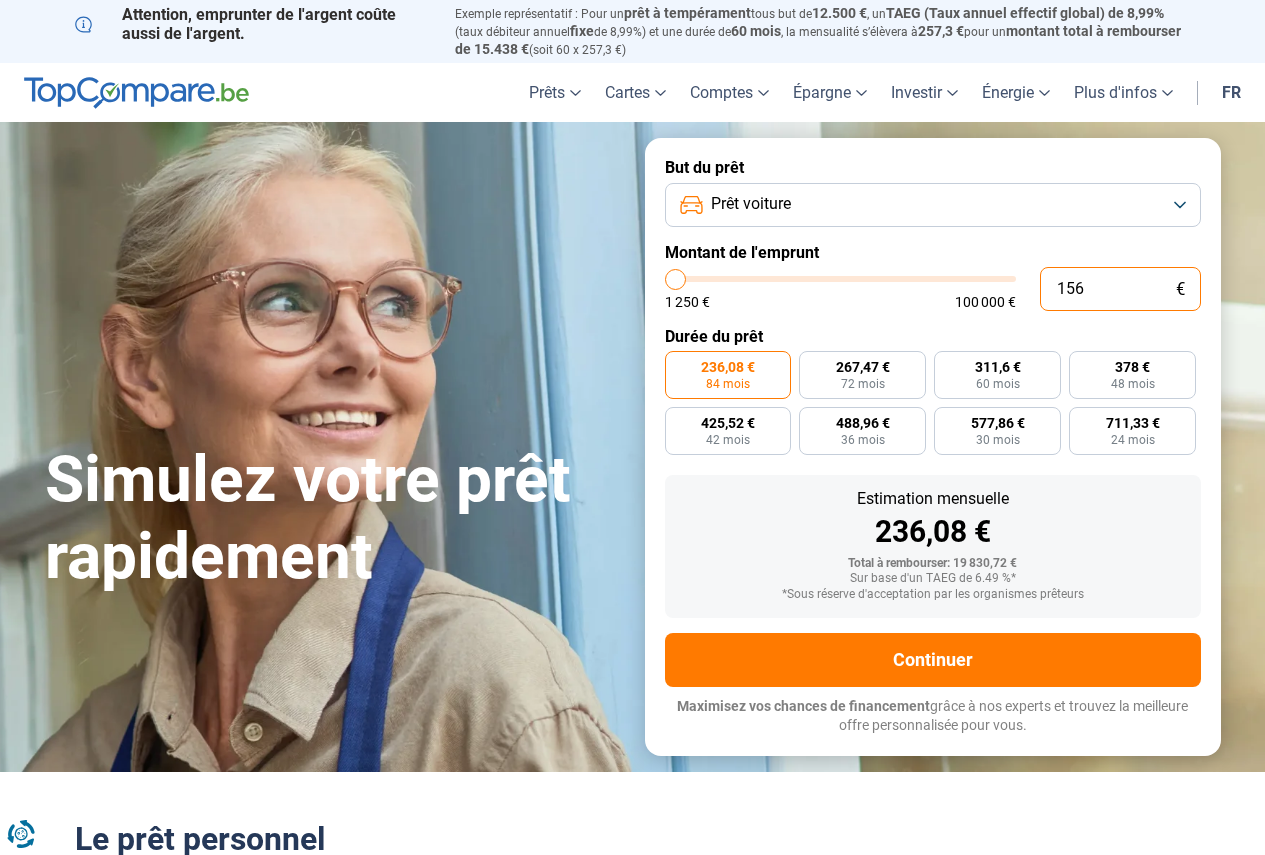 type on "1.561" 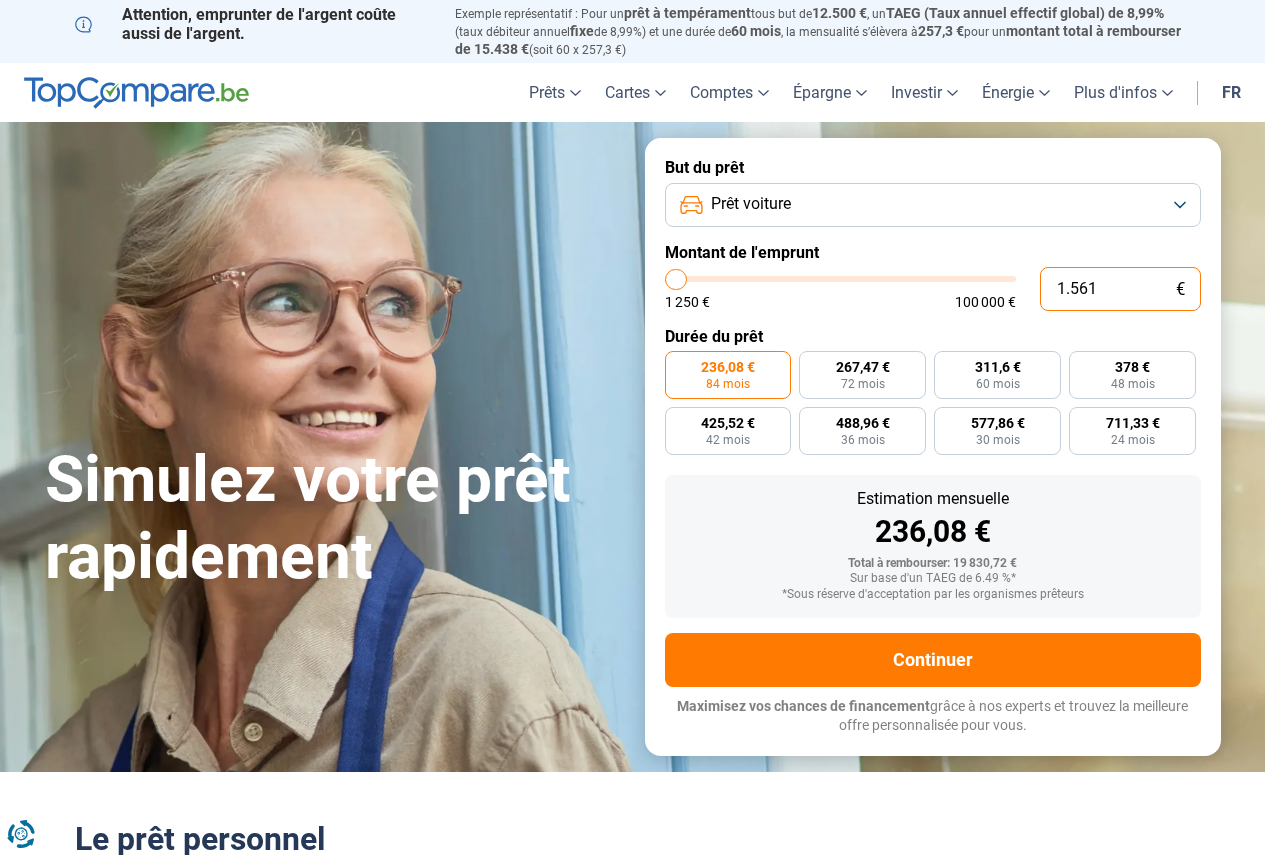 type on "15.619" 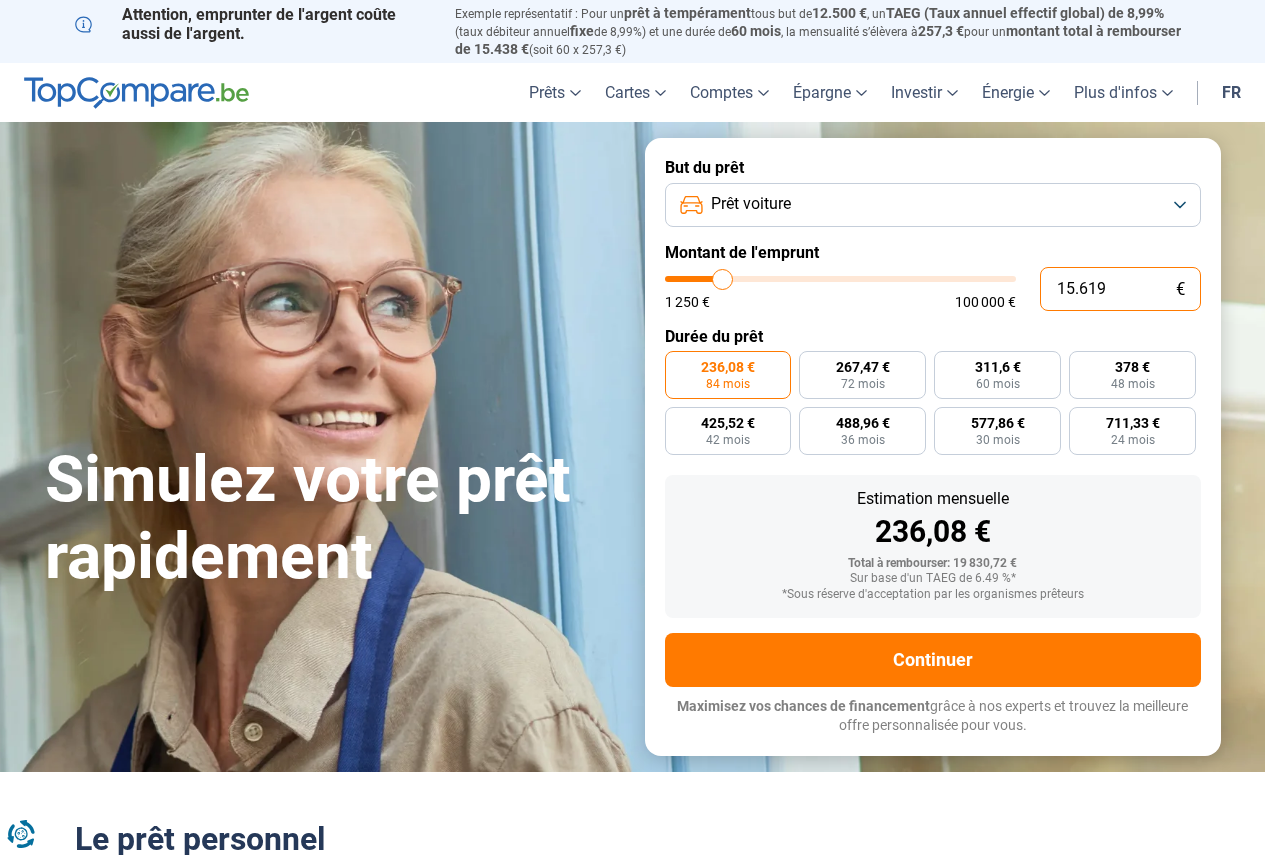 type on "15500" 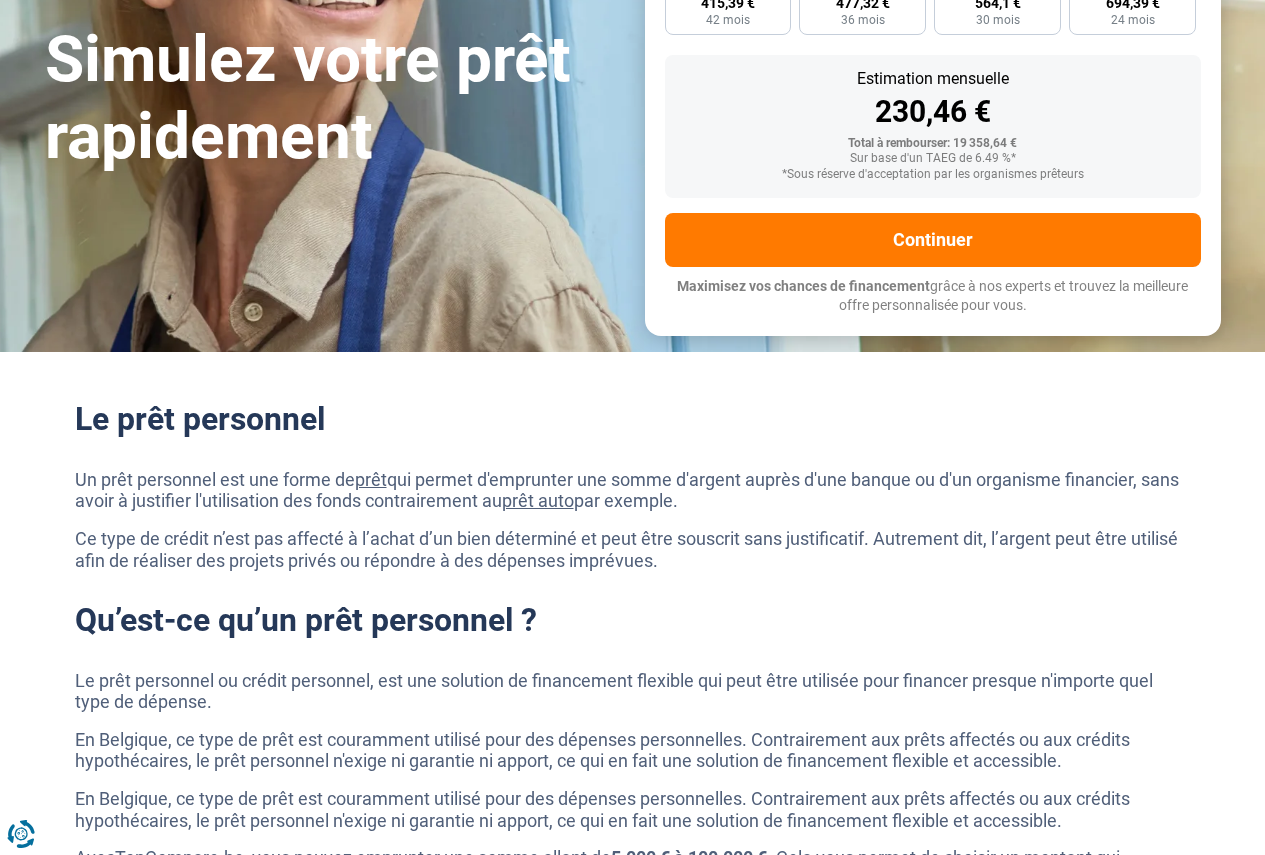 scroll, scrollTop: 400, scrollLeft: 0, axis: vertical 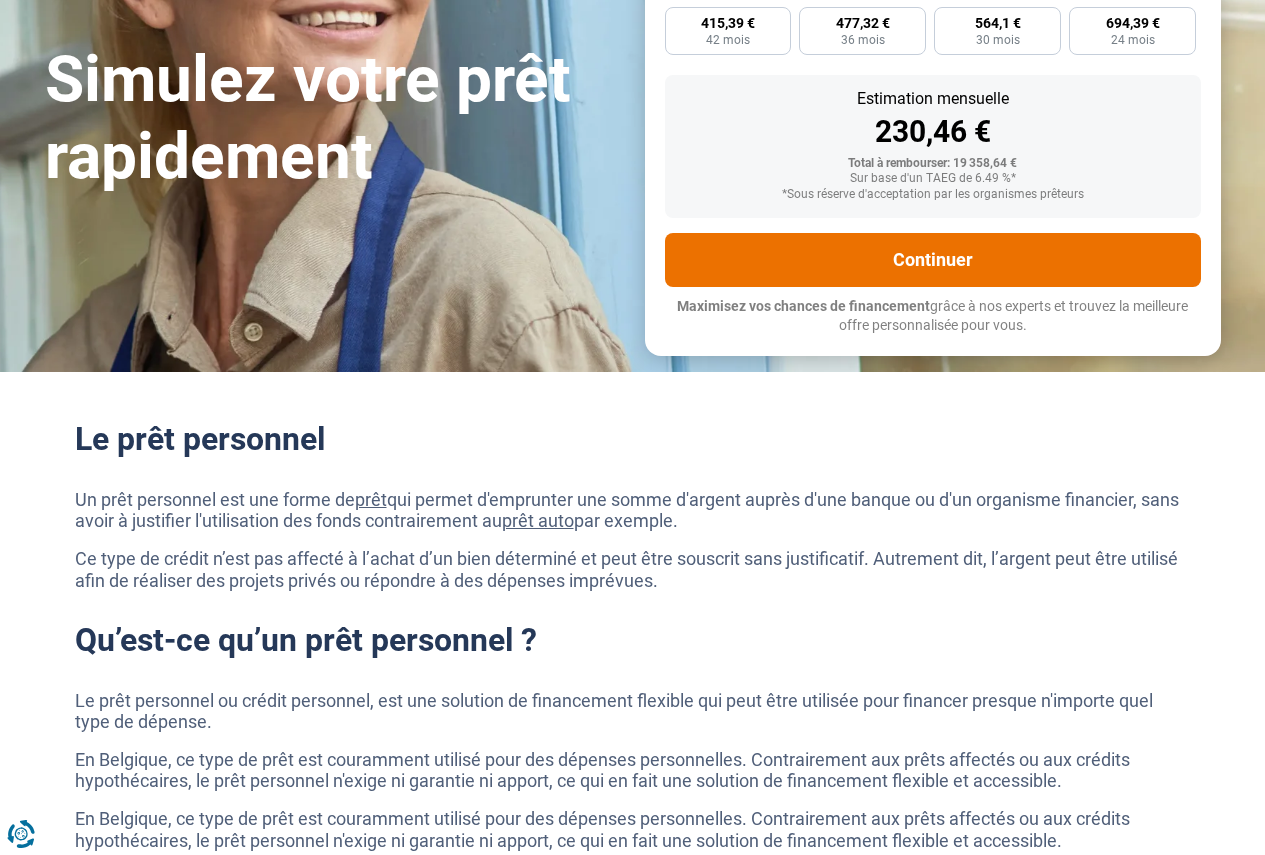 type on "15.619" 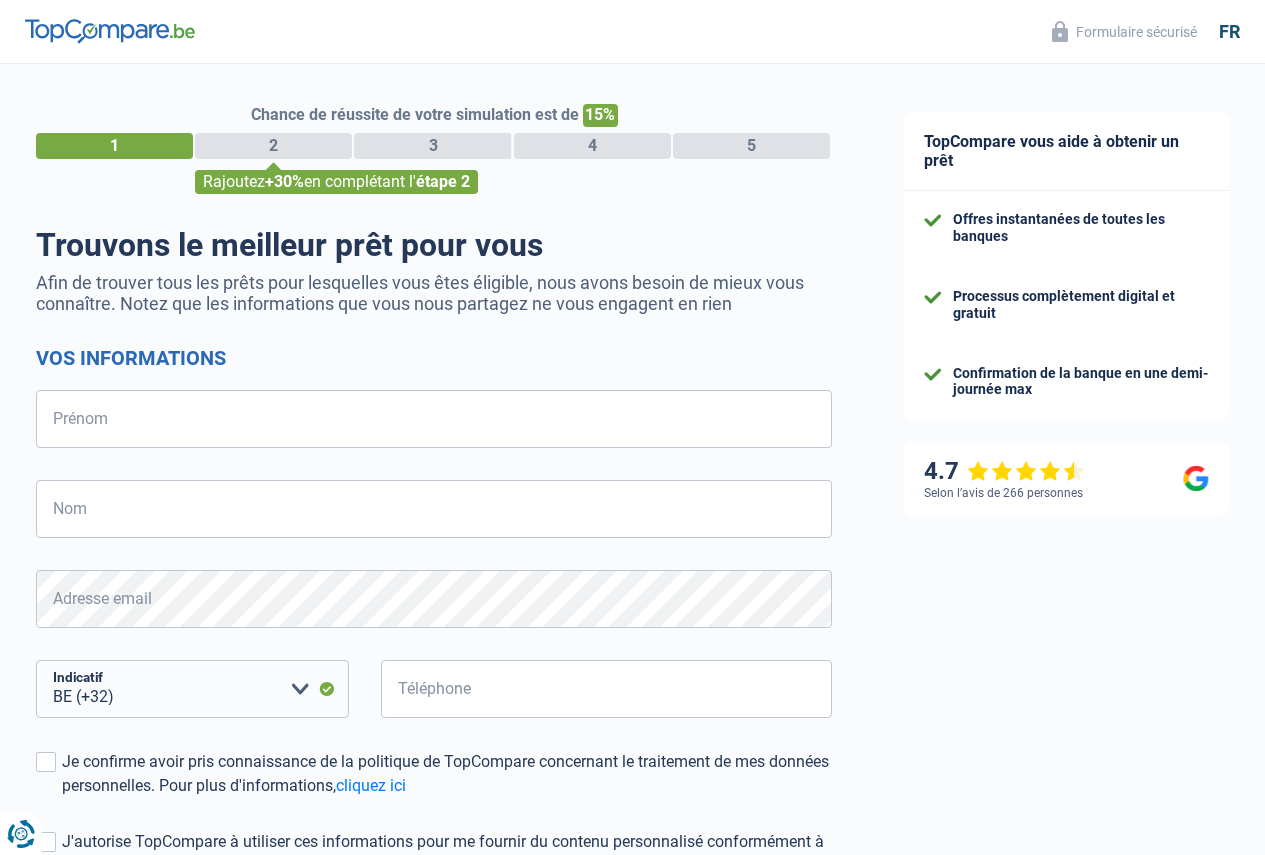 select on "32" 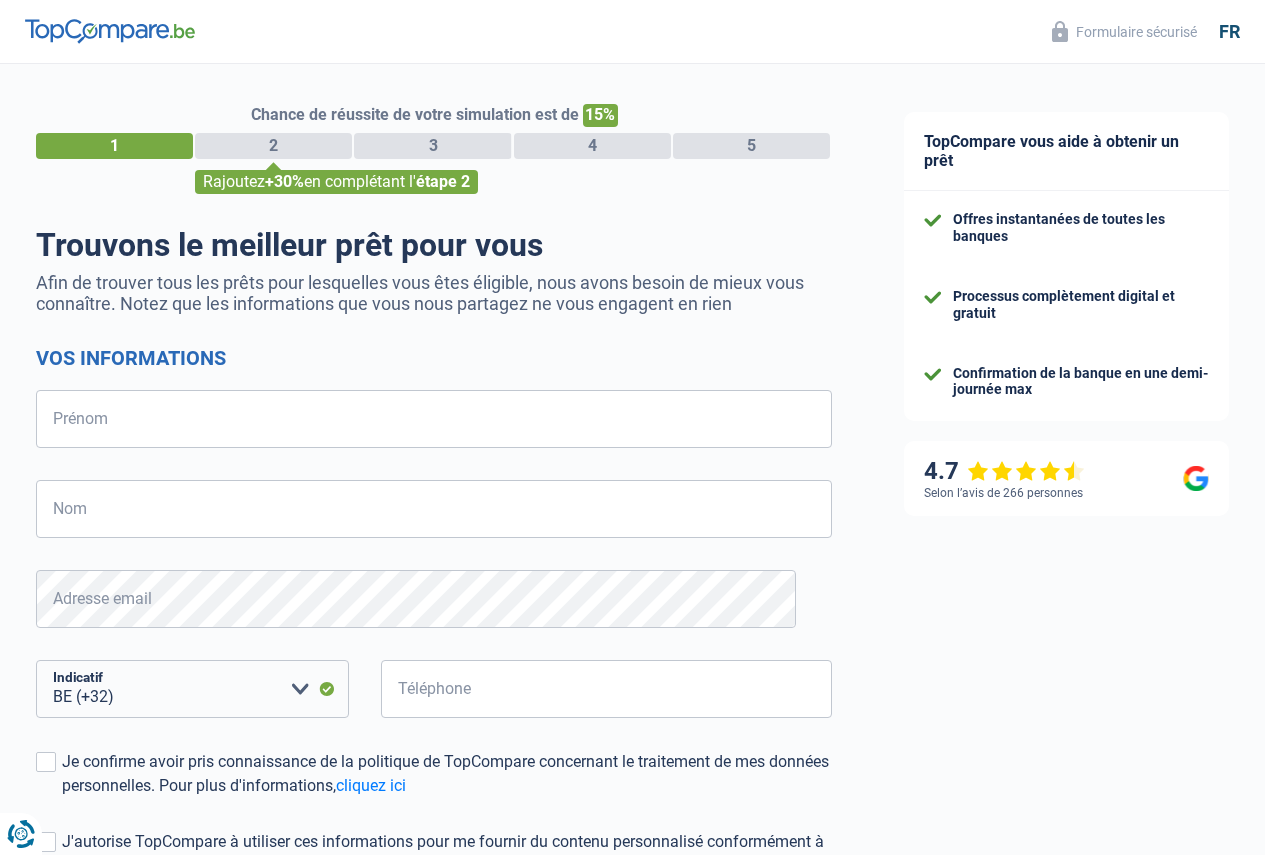 scroll, scrollTop: 0, scrollLeft: 0, axis: both 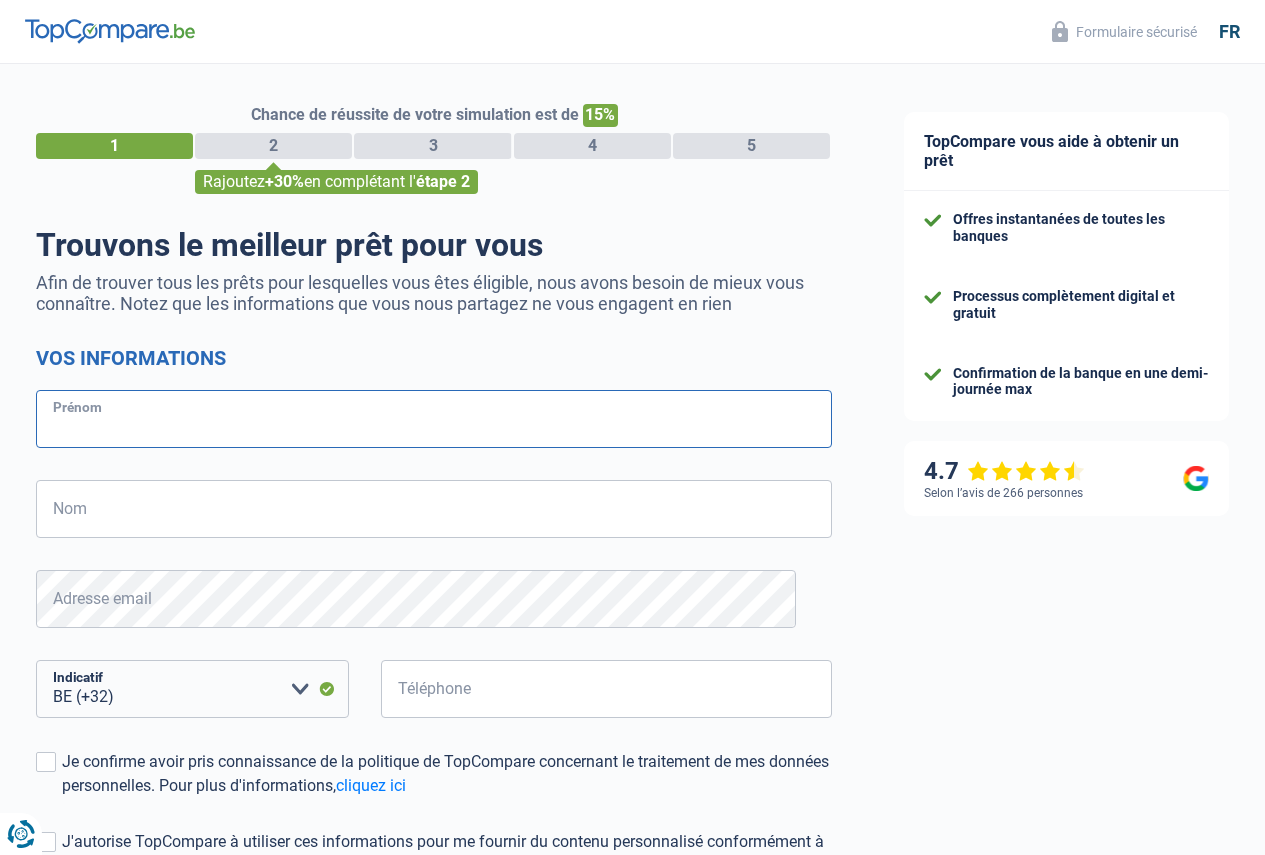 click on "Prénom" at bounding box center [434, 419] 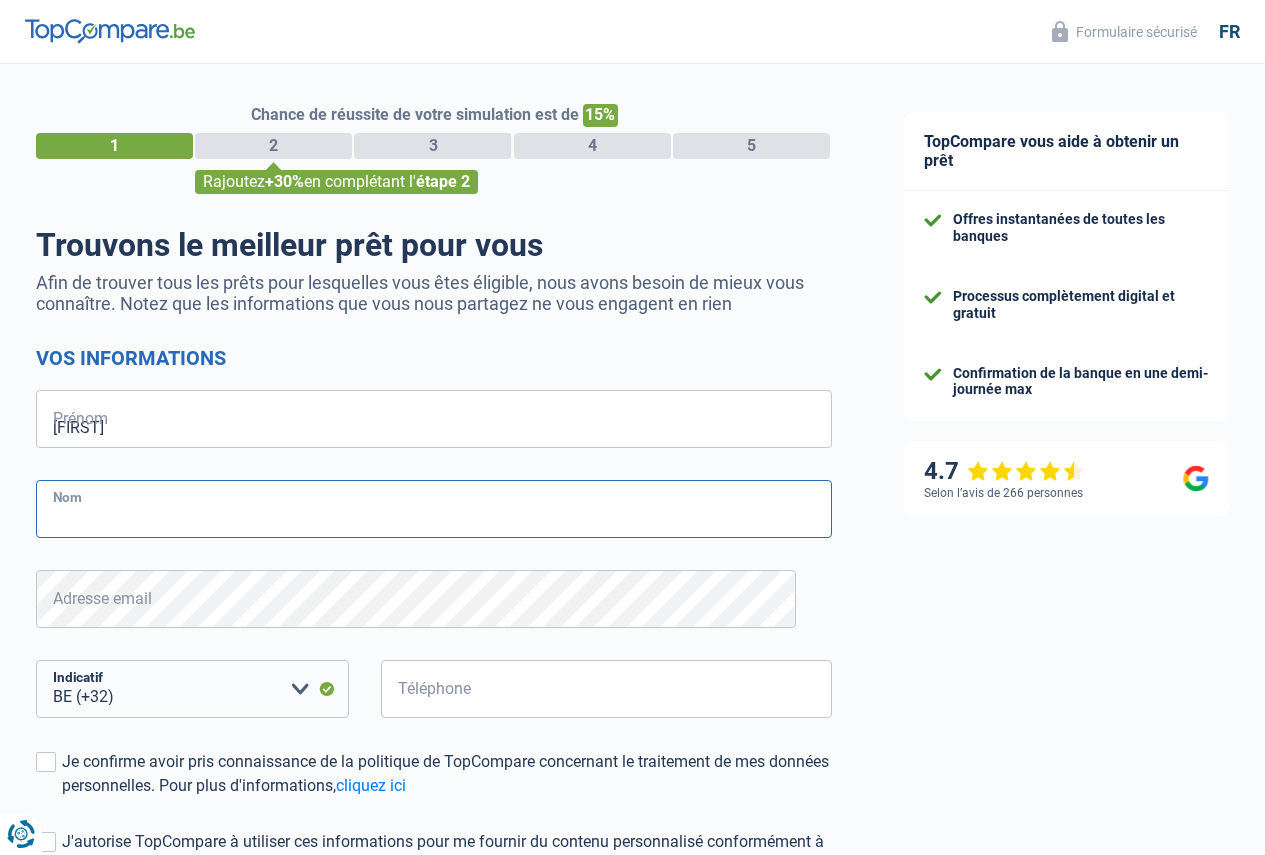 type on "Artisien" 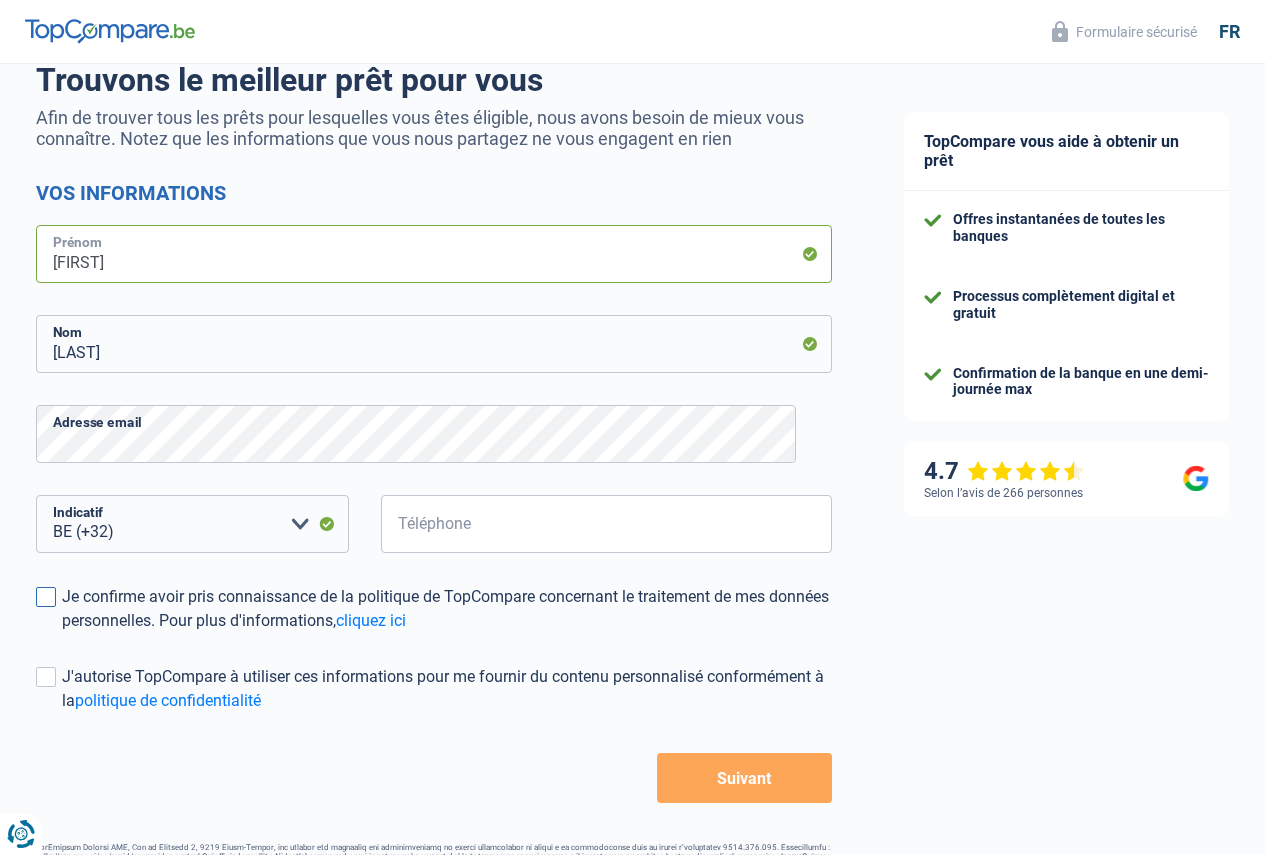 scroll, scrollTop: 200, scrollLeft: 0, axis: vertical 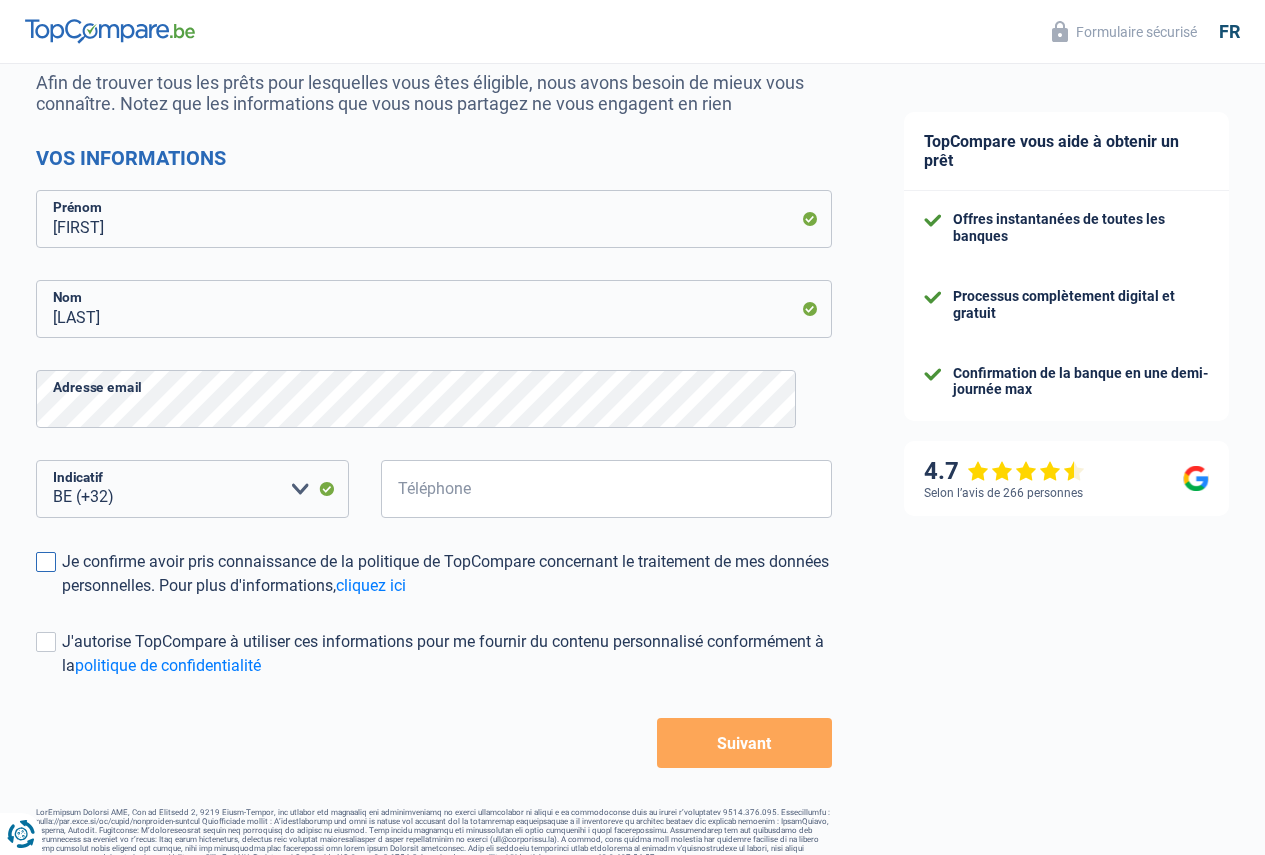 click at bounding box center [46, 562] 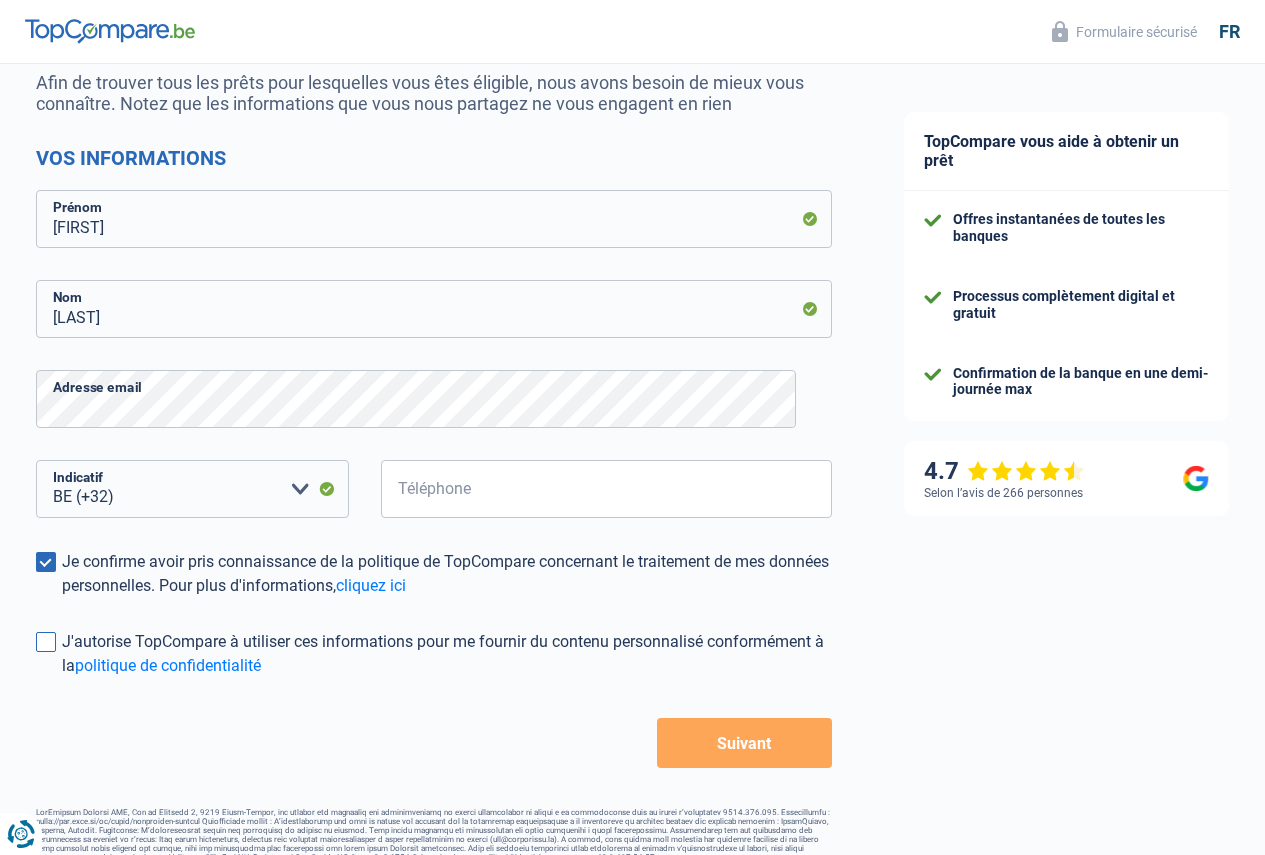click at bounding box center (46, 642) 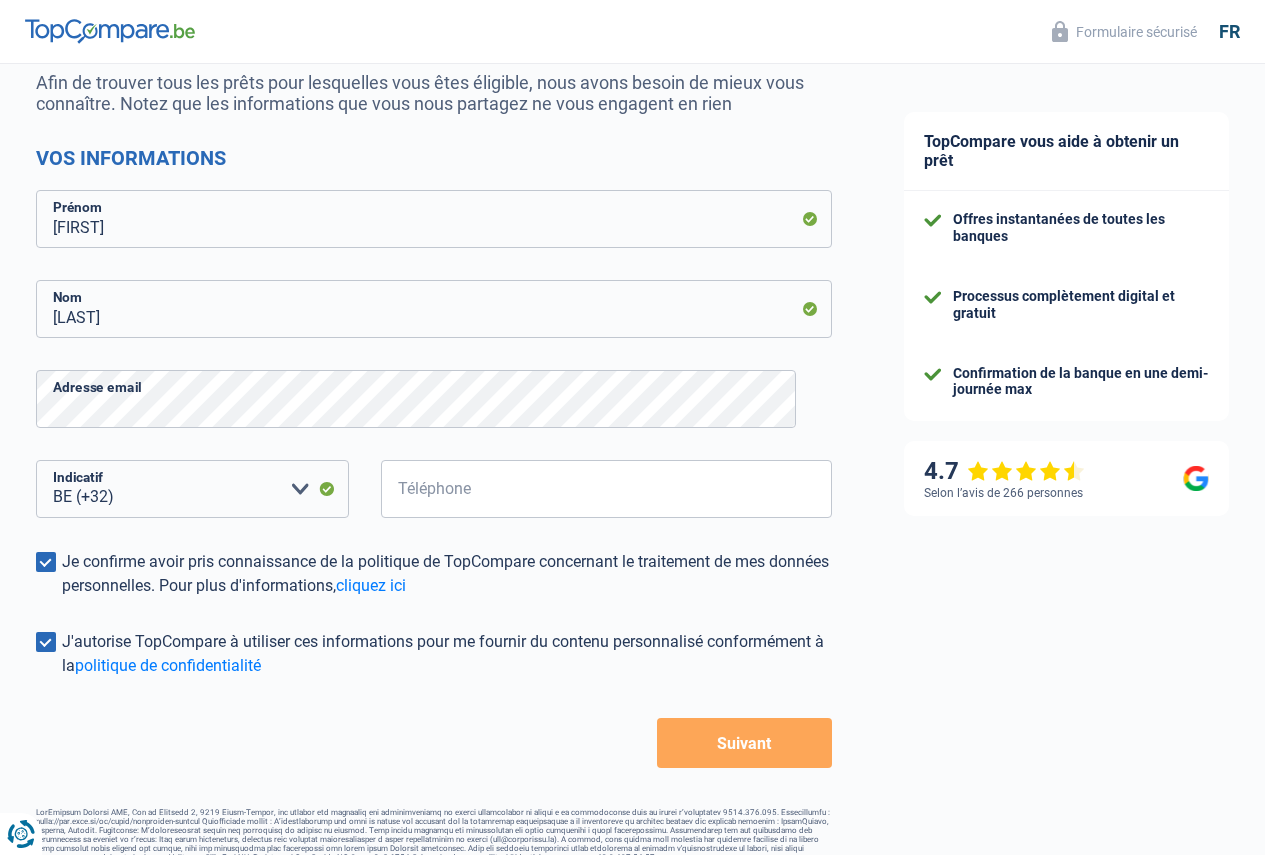 click at bounding box center [46, 642] 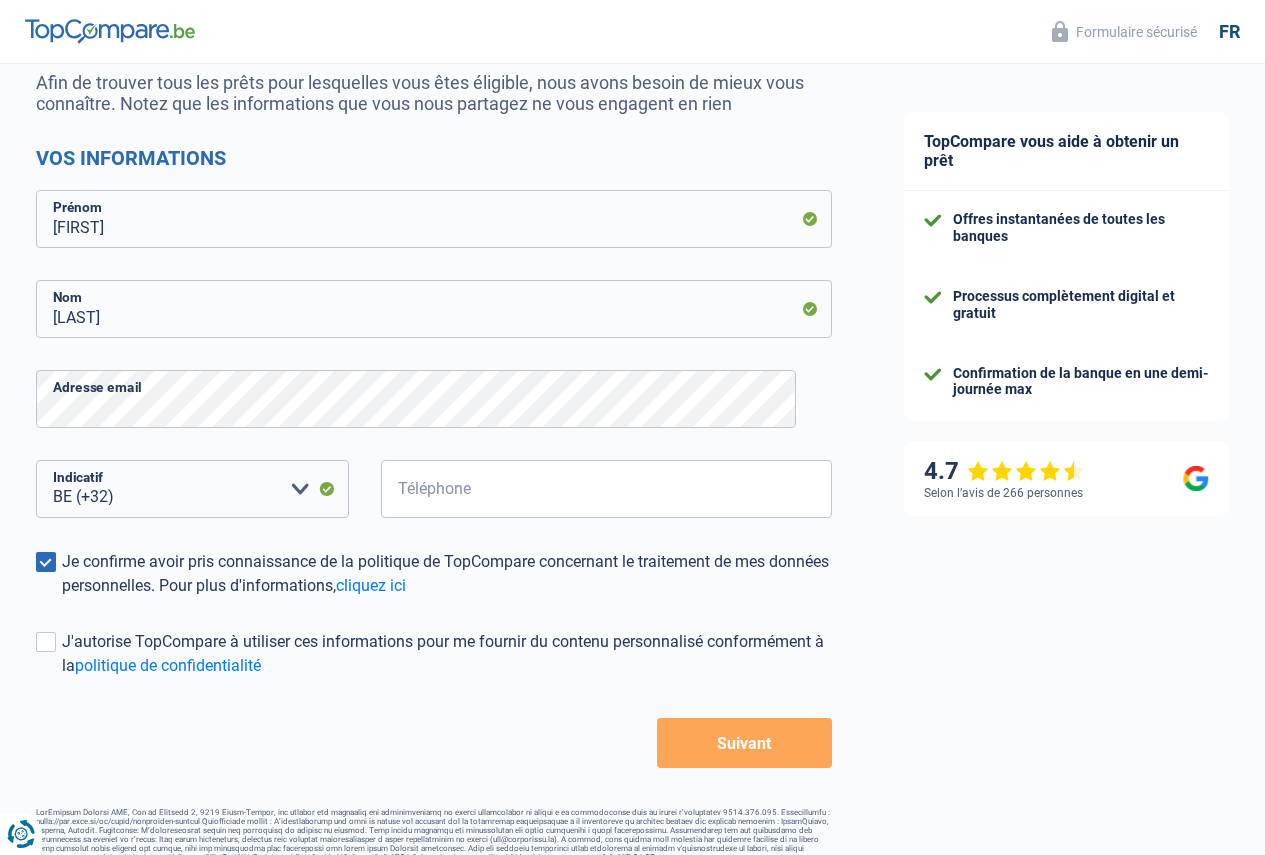 click on "Je confirme avoir pris connaissance de la politique de TopCompare concernant le traitement de mes données personnelles. Pour plus d'informations,  cliquez ici" at bounding box center [434, 574] 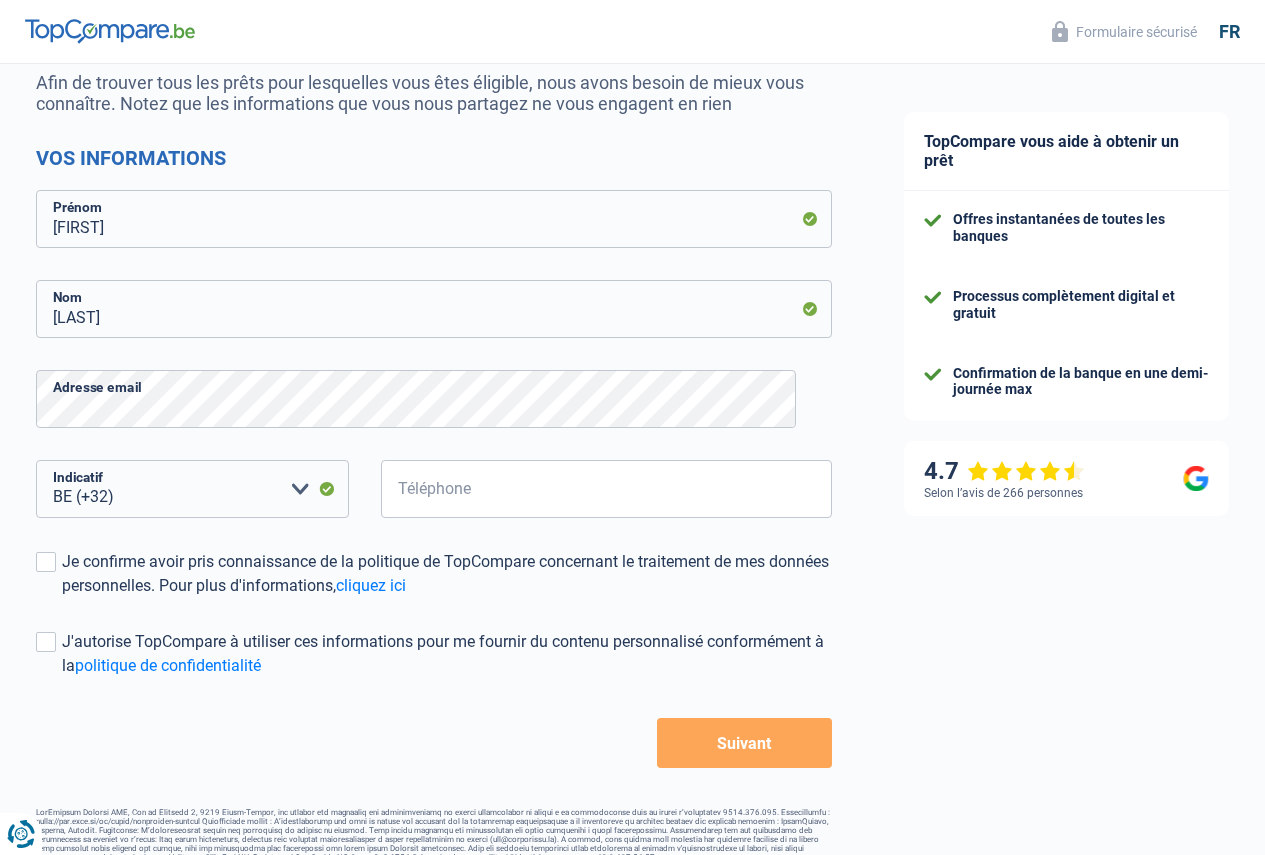 drag, startPoint x: 760, startPoint y: 730, endPoint x: 742, endPoint y: 735, distance: 18.681541 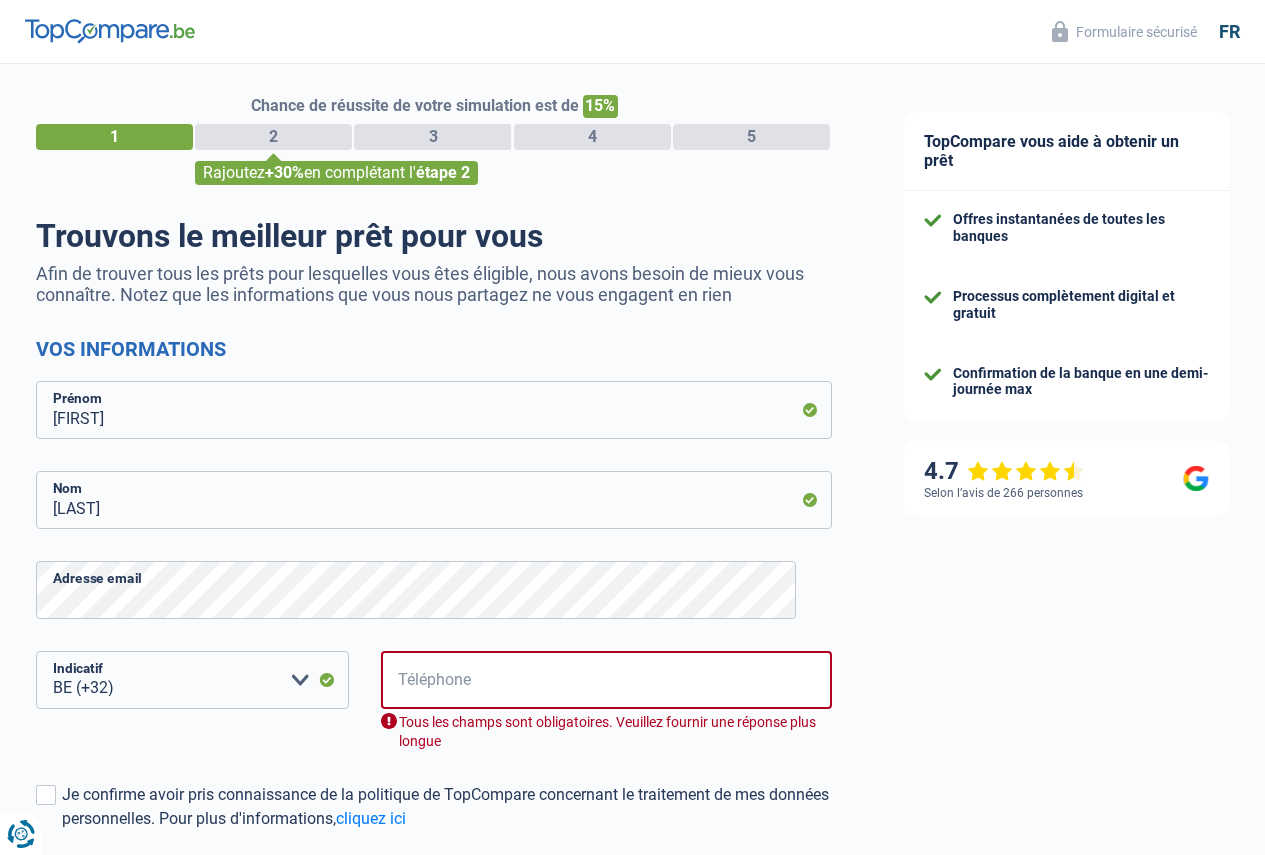 scroll, scrollTop: 0, scrollLeft: 0, axis: both 